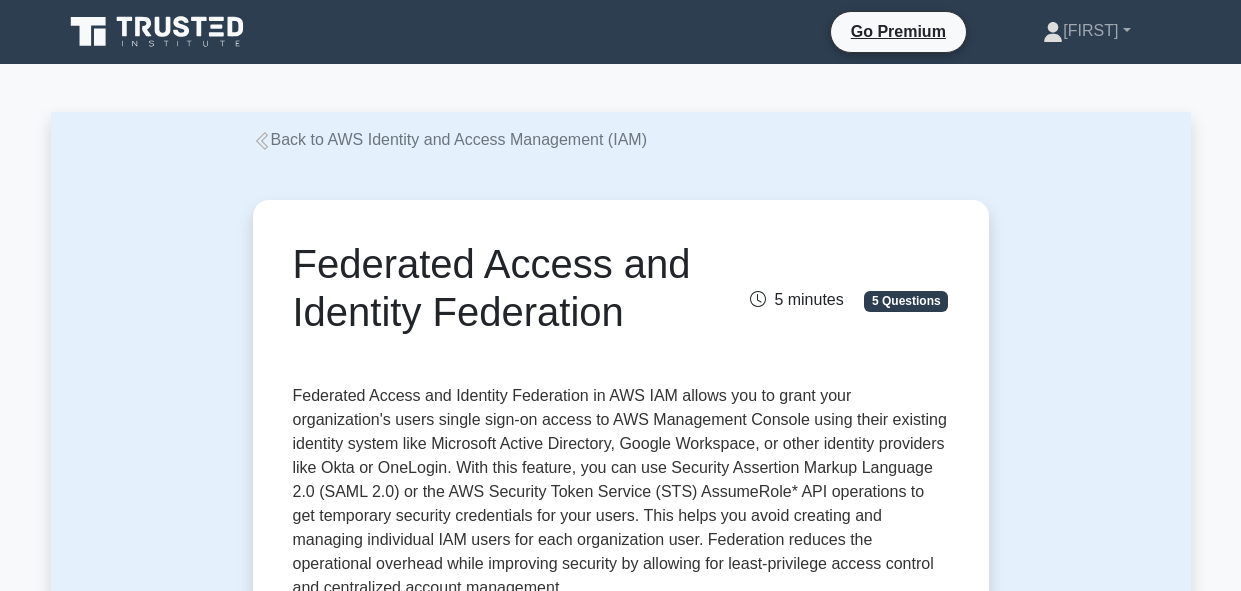 scroll, scrollTop: 1353, scrollLeft: 0, axis: vertical 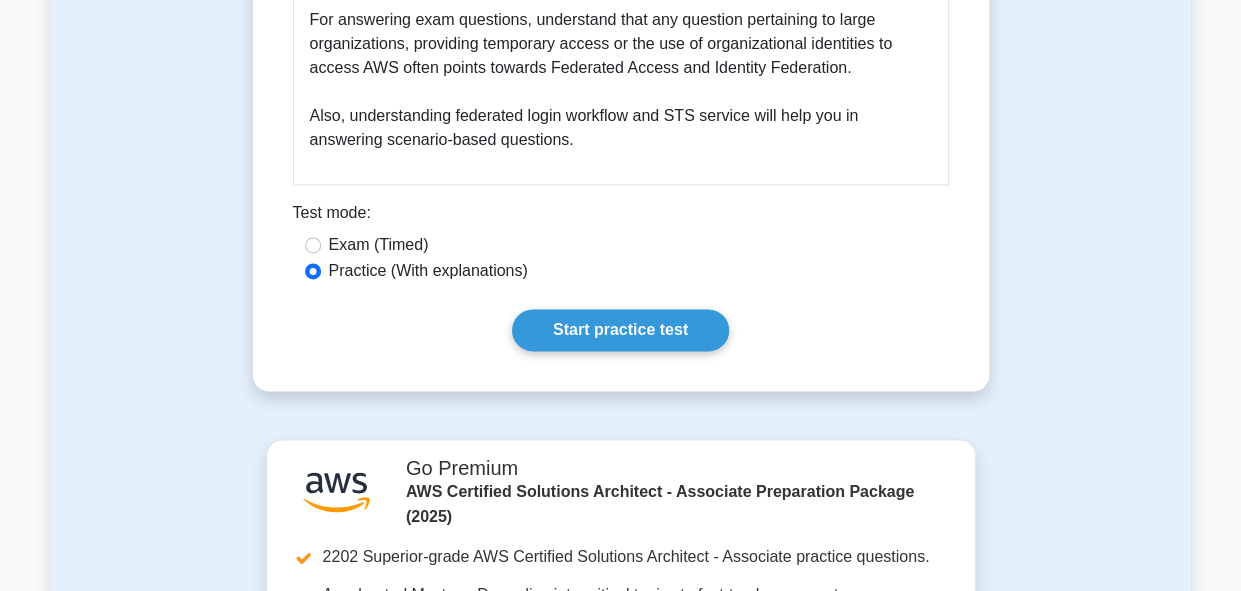 click on "Start practice test" at bounding box center [620, 330] 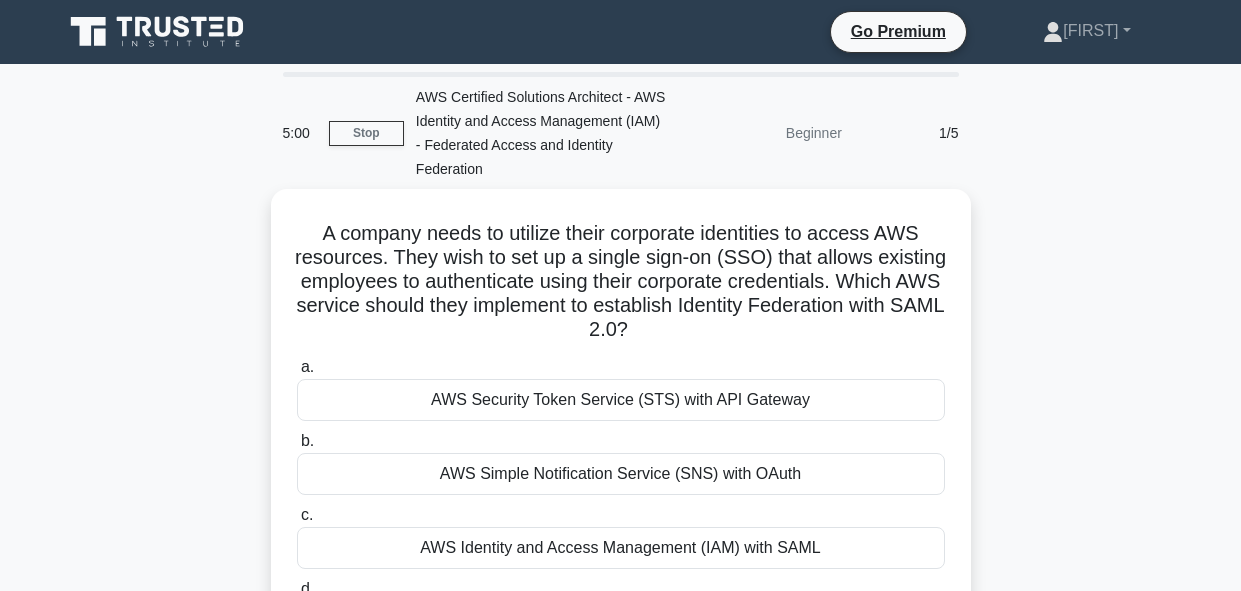 scroll, scrollTop: 0, scrollLeft: 0, axis: both 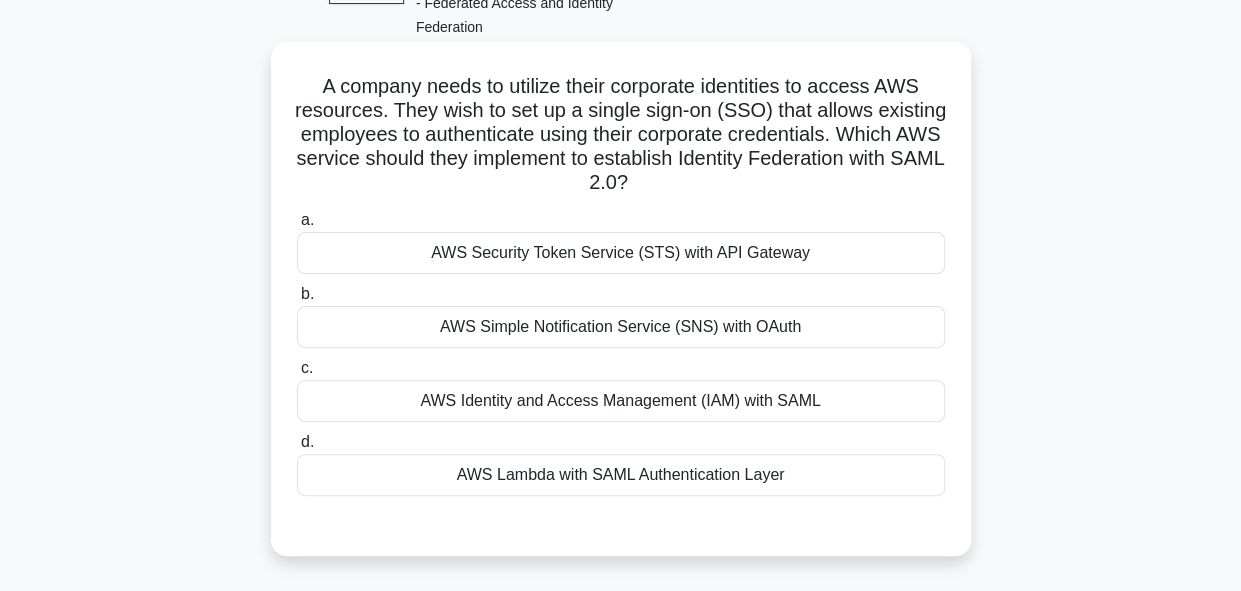 click on "AWS Identity and Access Management (IAM) with SAML" at bounding box center [621, 401] 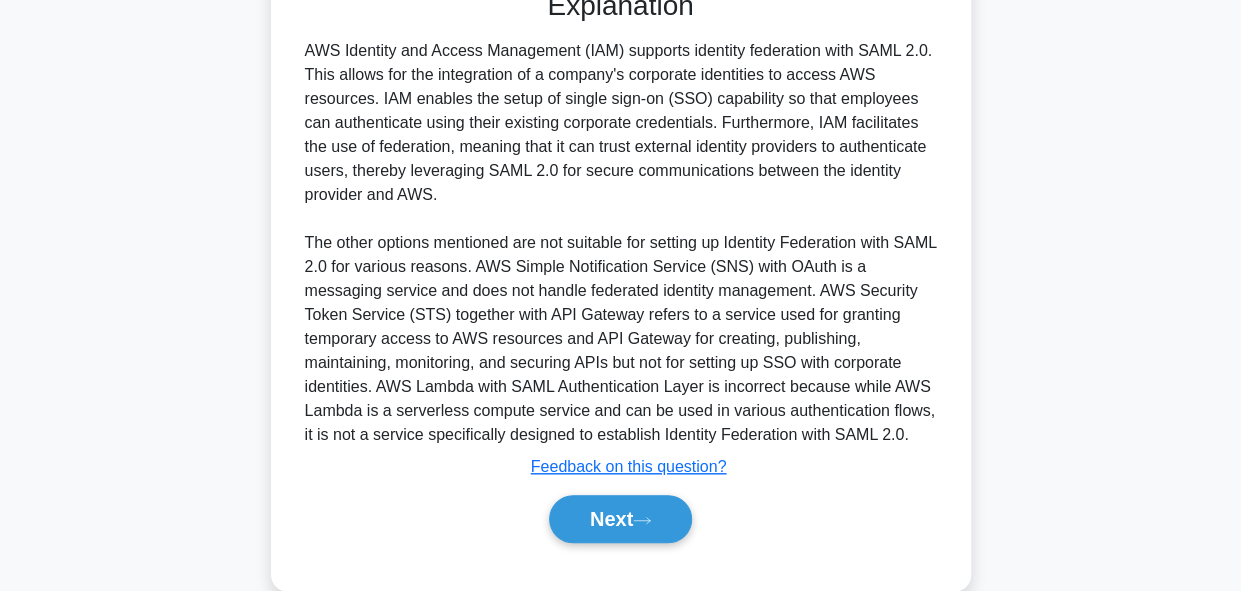 scroll, scrollTop: 711, scrollLeft: 0, axis: vertical 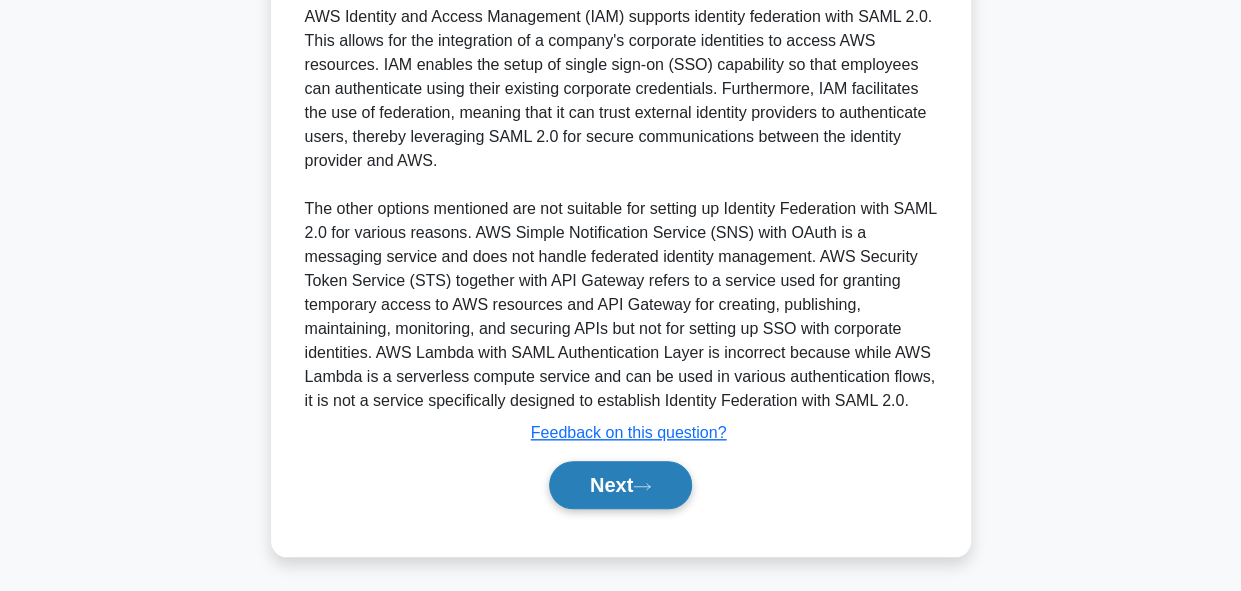 click on "Next" at bounding box center (620, 485) 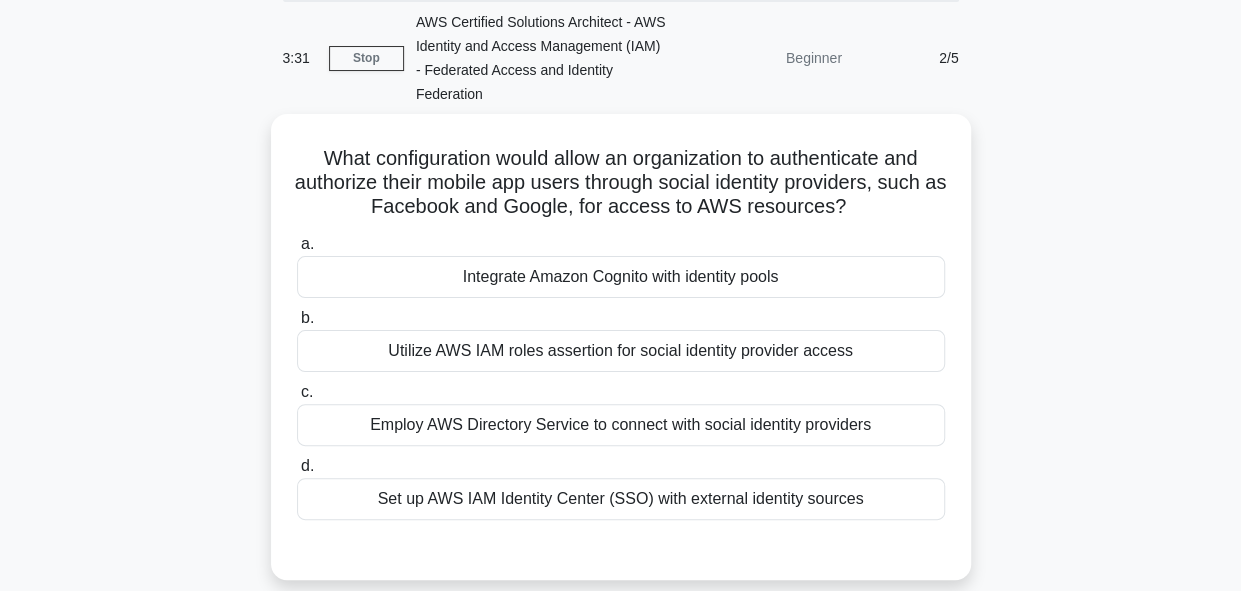 scroll, scrollTop: 76, scrollLeft: 0, axis: vertical 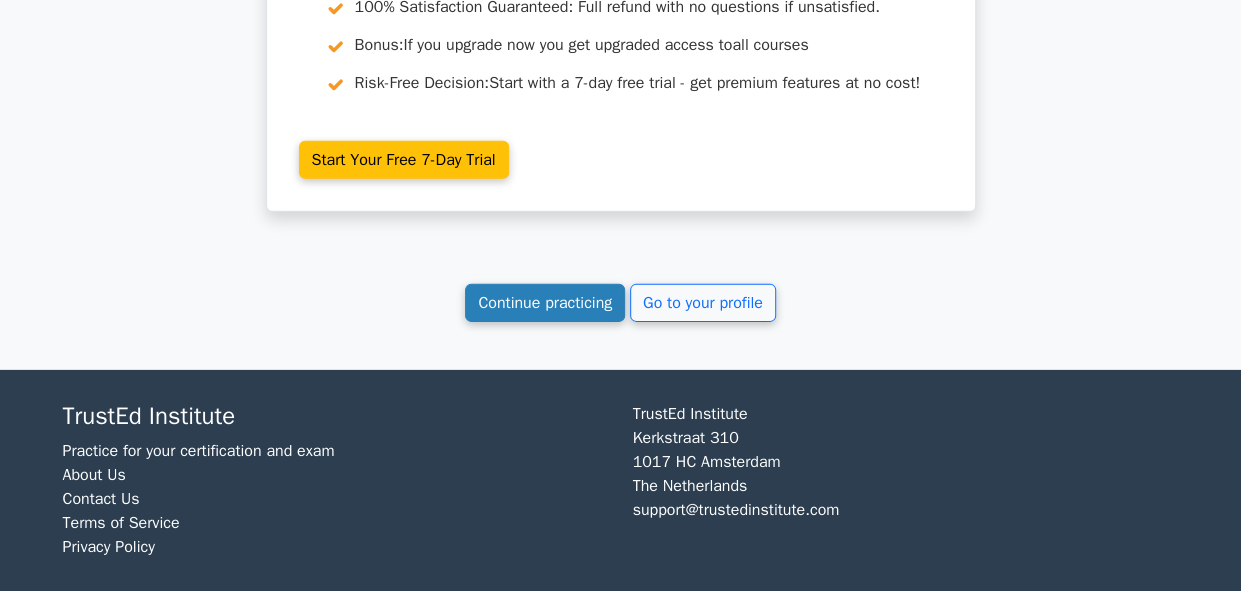 click on "Continue practicing" at bounding box center [545, 303] 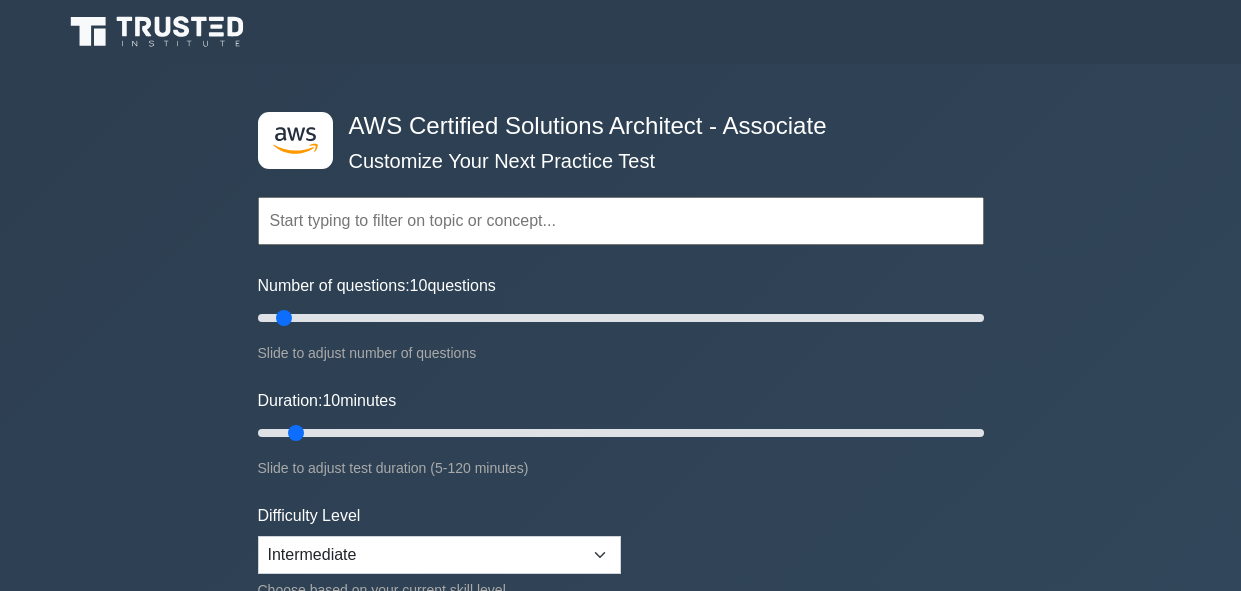 scroll, scrollTop: 0, scrollLeft: 0, axis: both 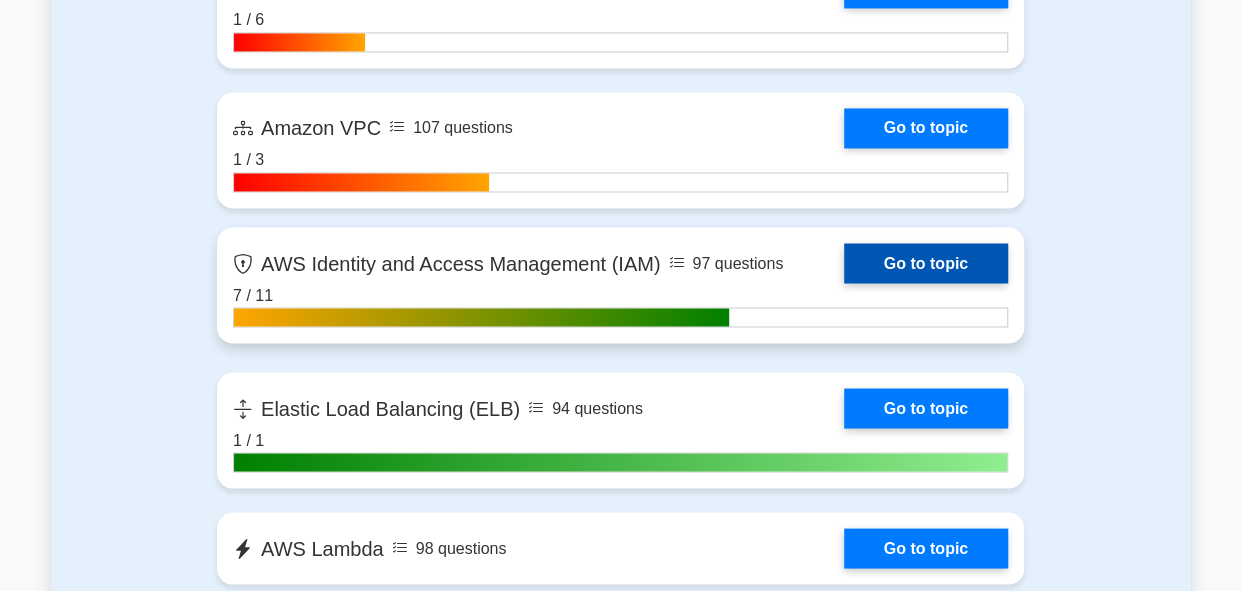 click on "Go to topic" at bounding box center [926, 263] 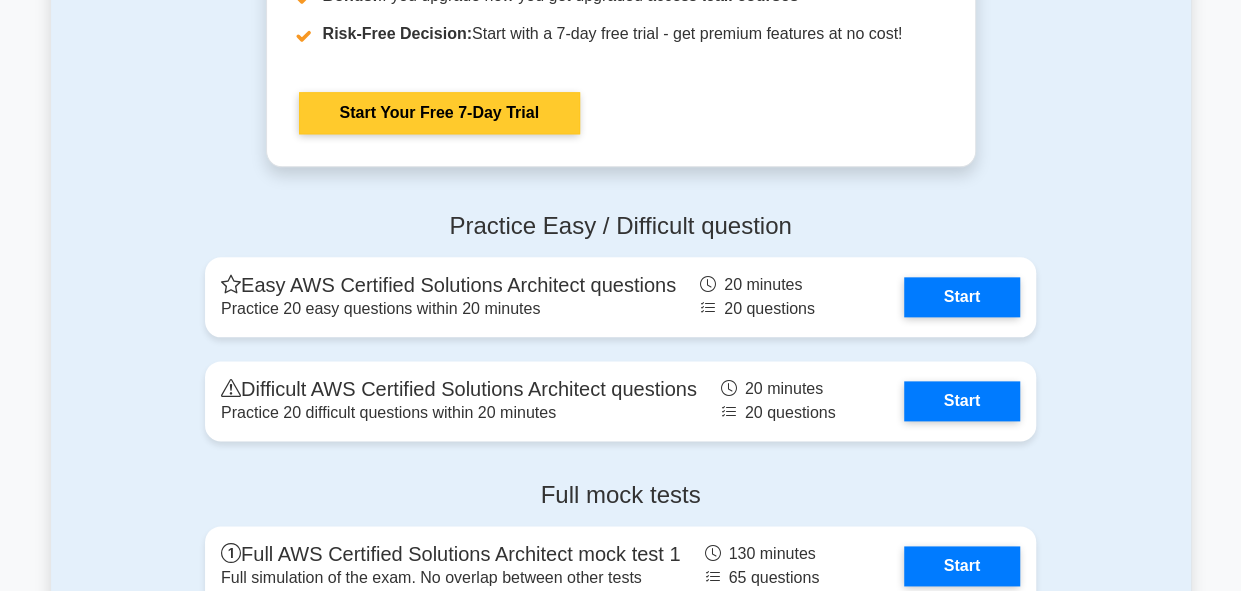 scroll, scrollTop: 4769, scrollLeft: 0, axis: vertical 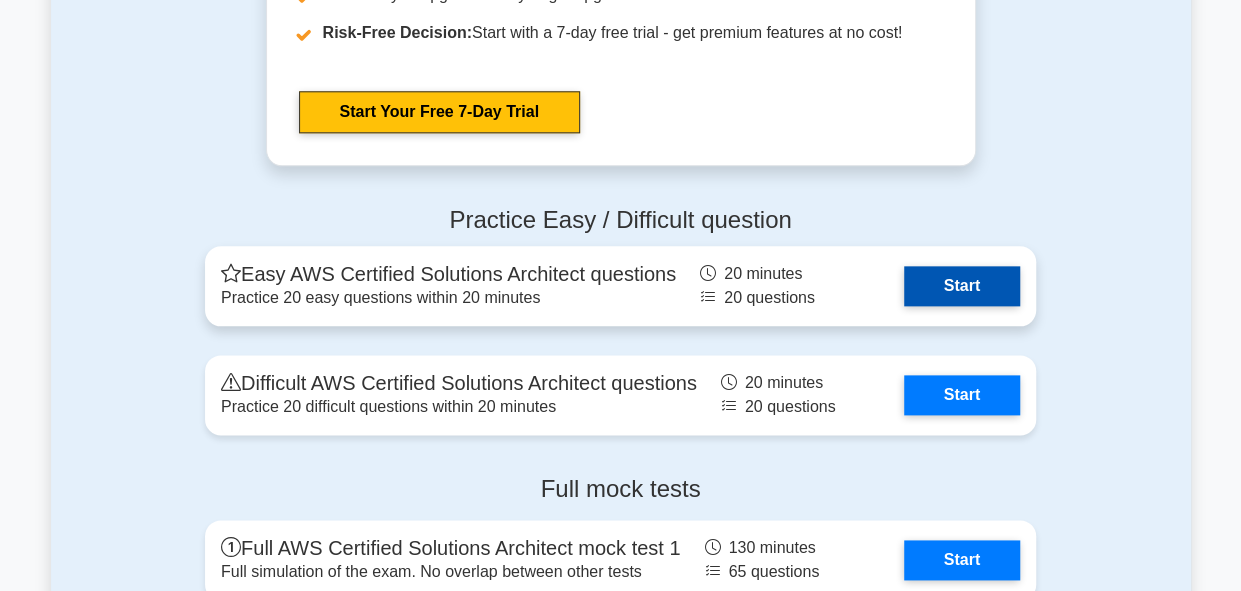 click on "Start" at bounding box center (962, 286) 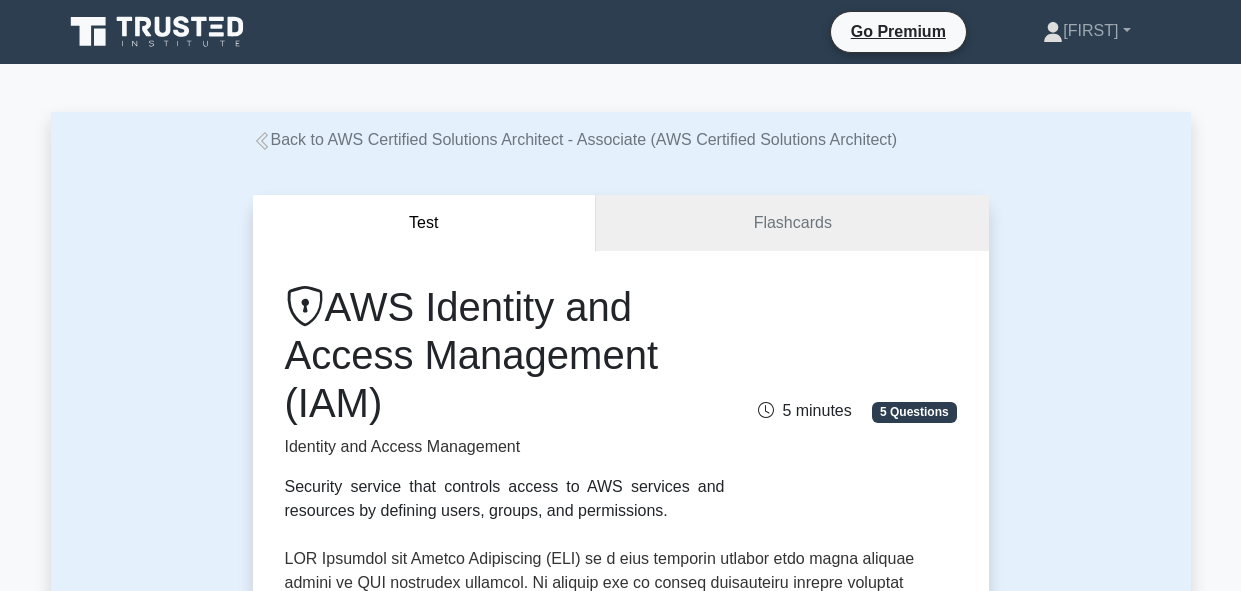 scroll, scrollTop: 0, scrollLeft: 0, axis: both 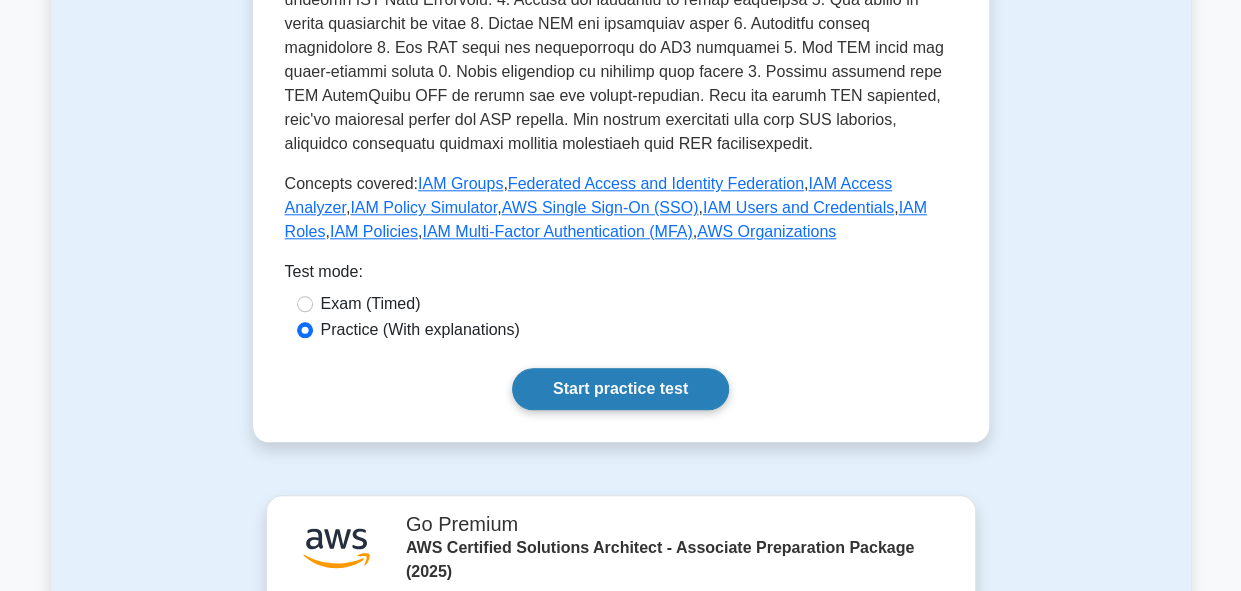 click on "Start practice test" at bounding box center [620, 389] 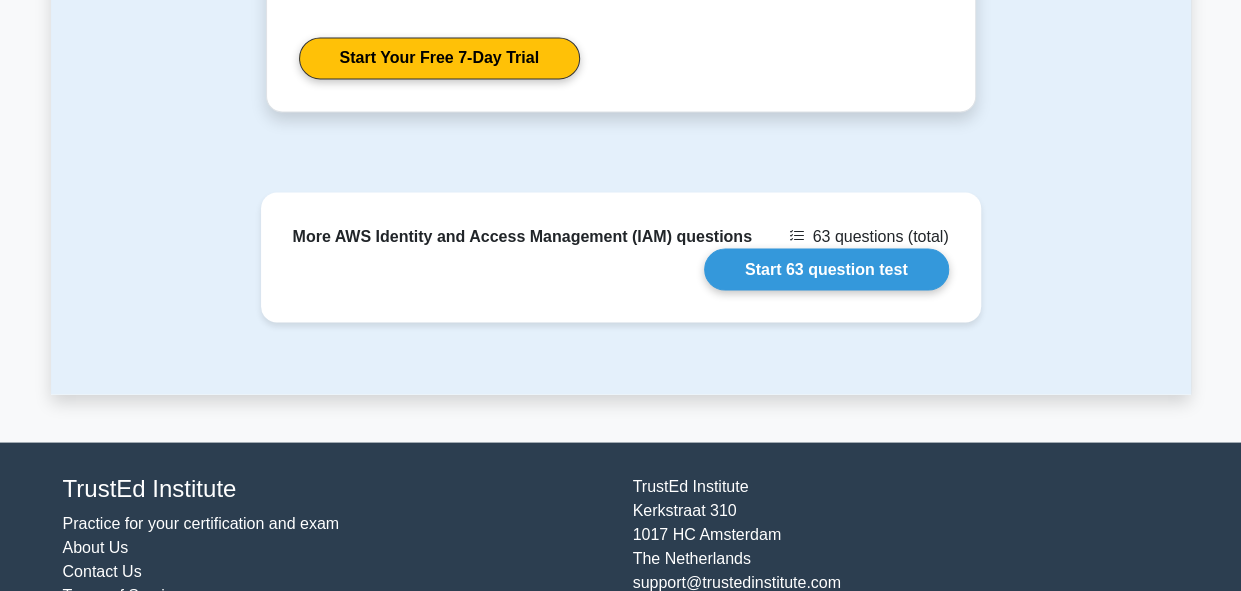scroll, scrollTop: 1720, scrollLeft: 0, axis: vertical 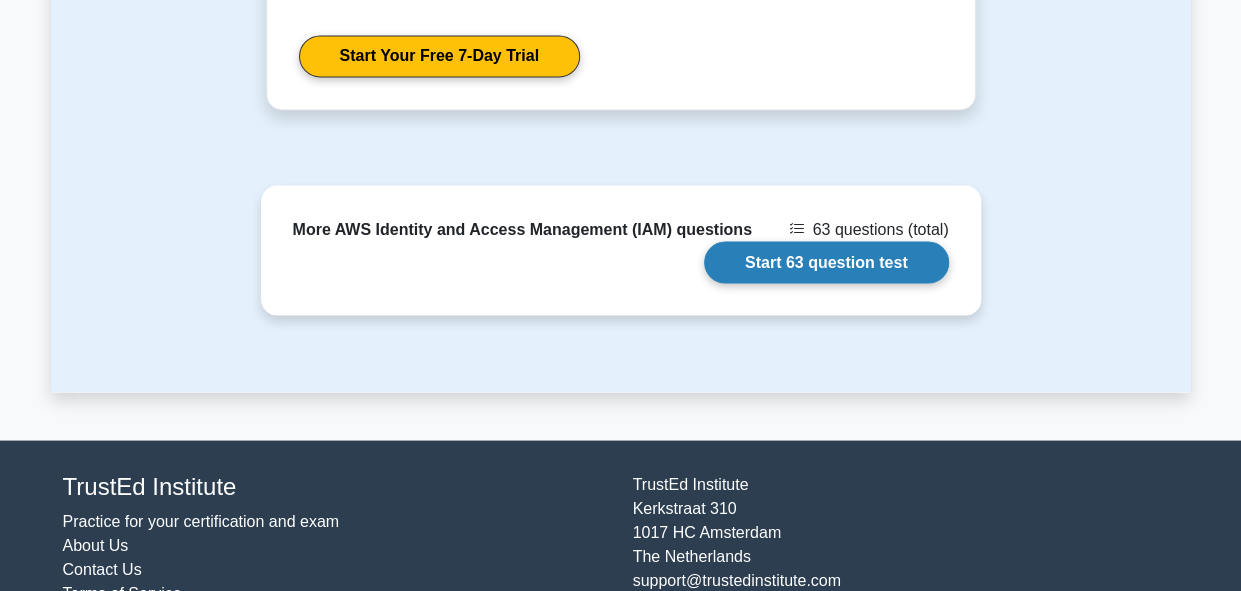 click on "Start 63 question test" at bounding box center [826, 262] 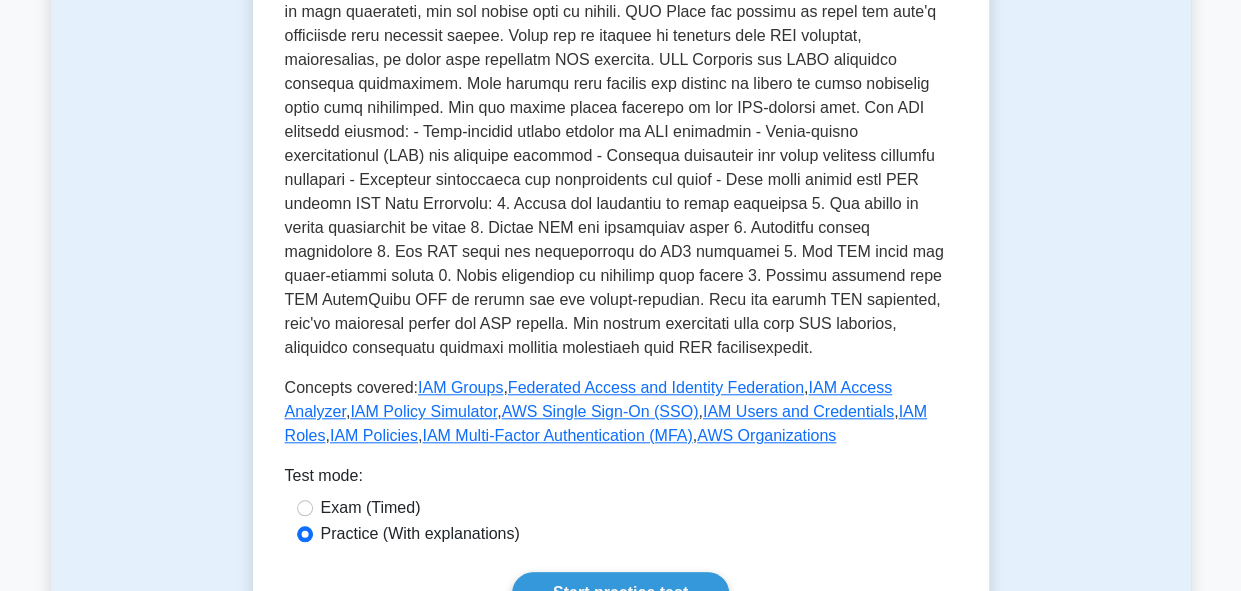 scroll, scrollTop: 678, scrollLeft: 0, axis: vertical 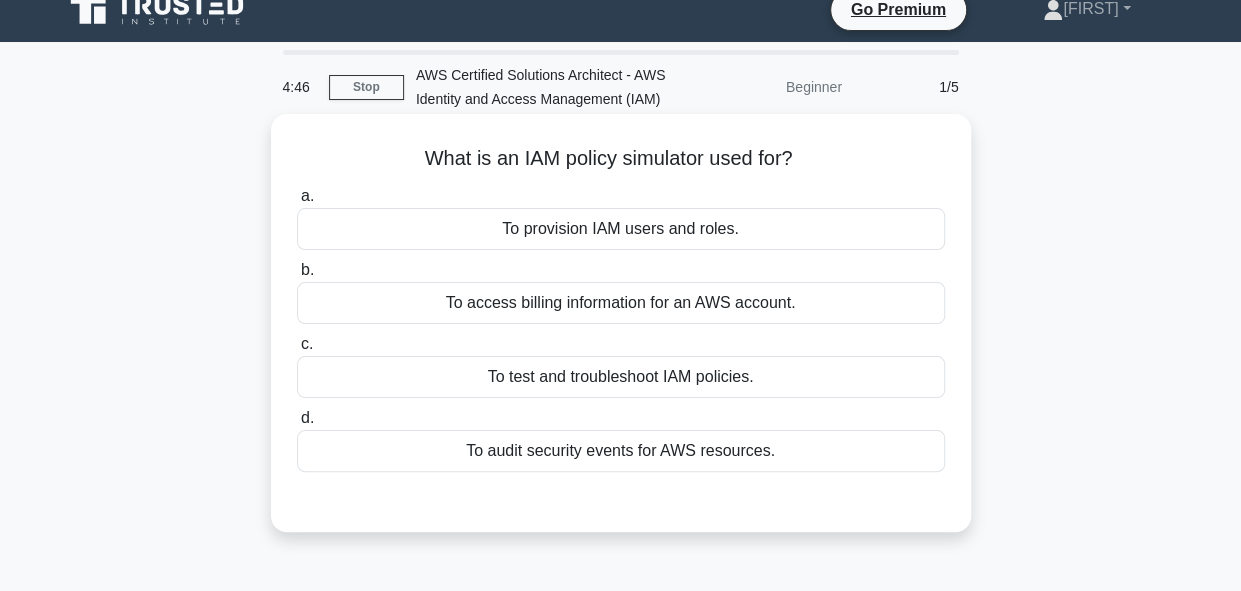 click on "To provision IAM users and roles." at bounding box center (621, 229) 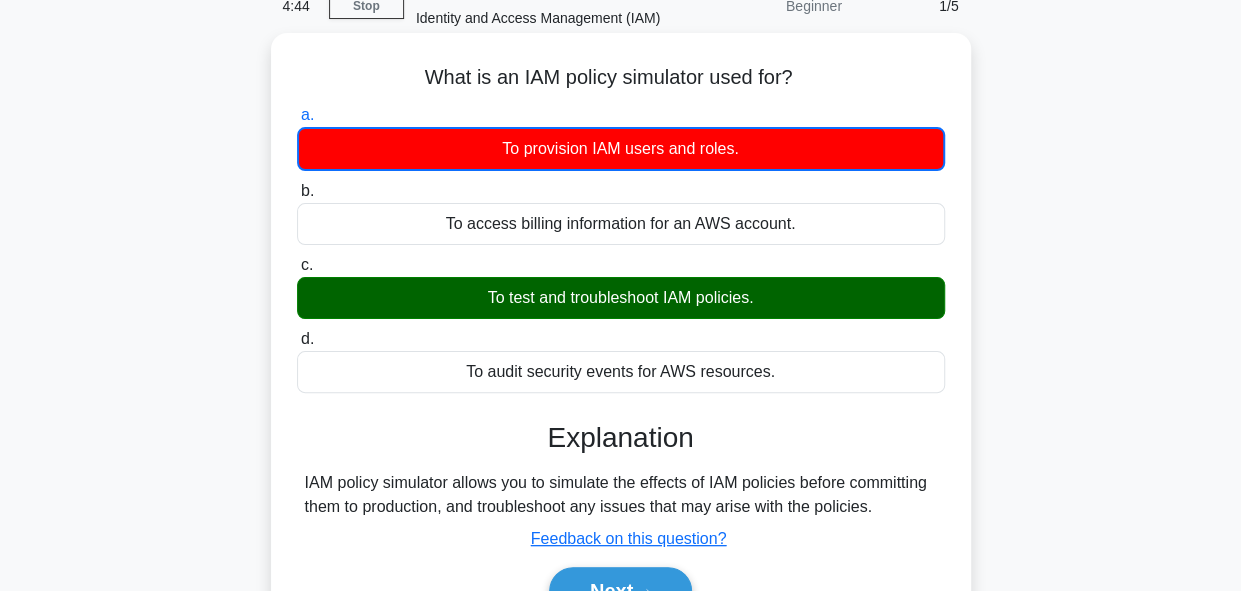 scroll, scrollTop: 124, scrollLeft: 0, axis: vertical 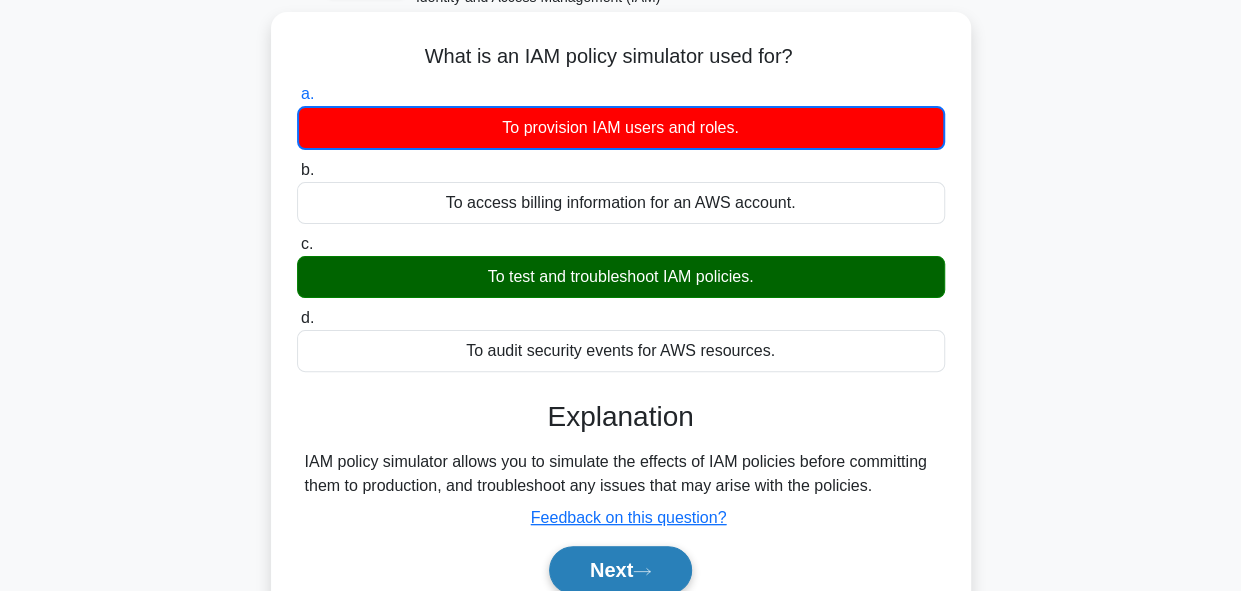click on "Next" at bounding box center [620, 570] 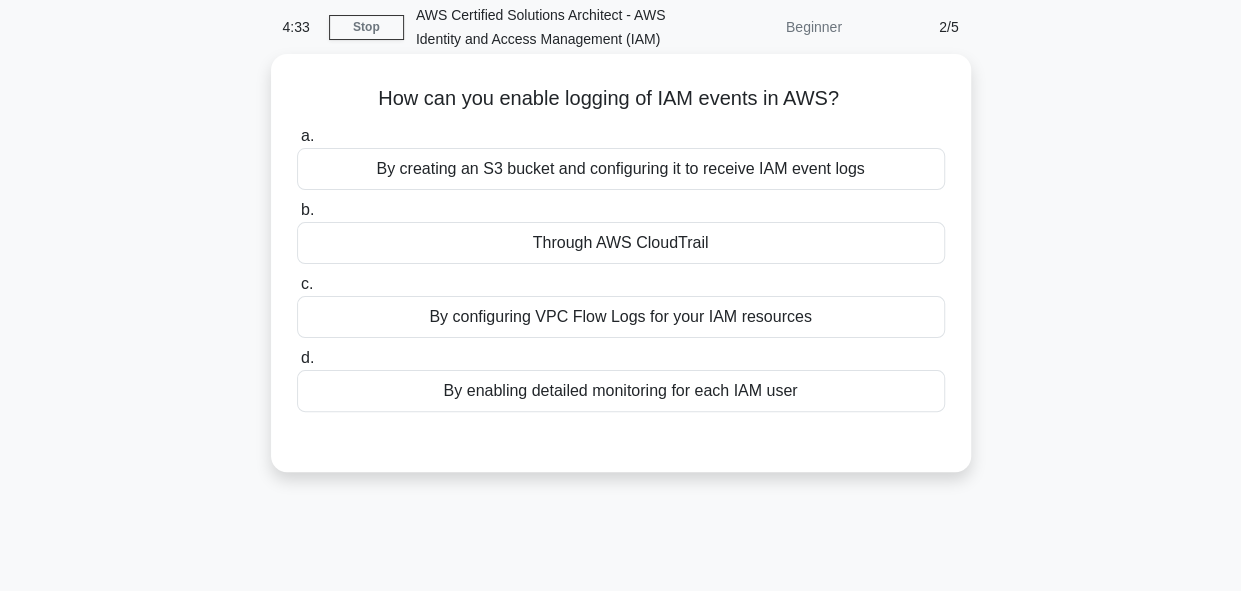 scroll, scrollTop: 81, scrollLeft: 0, axis: vertical 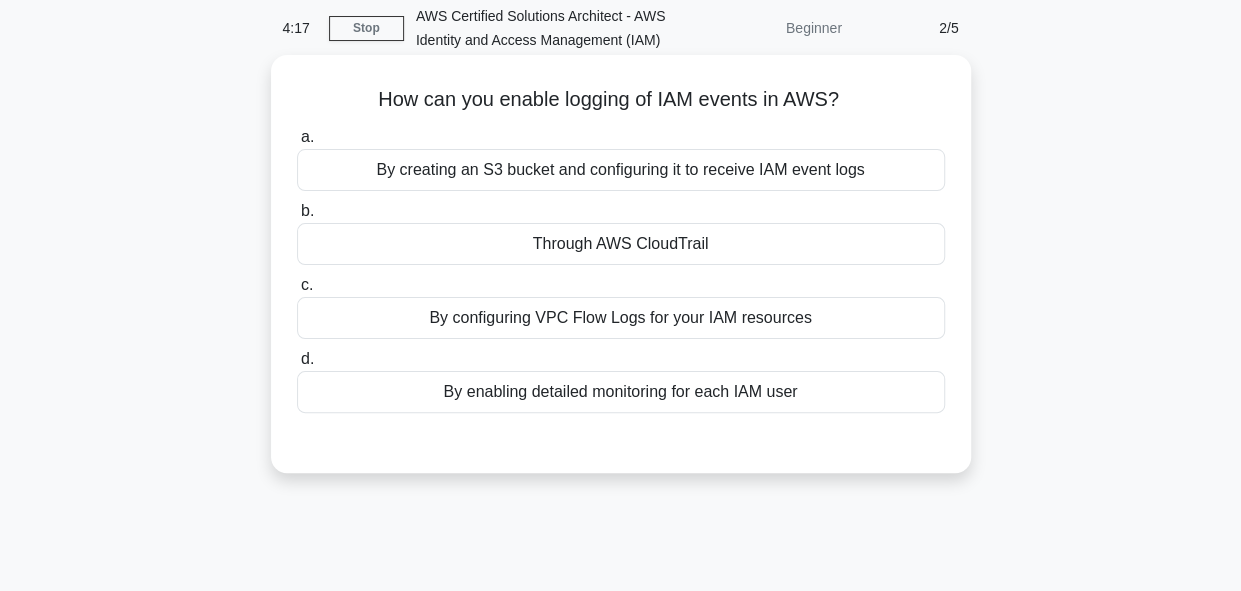 click on "By configuring VPC Flow Logs for your IAM resources" at bounding box center [621, 318] 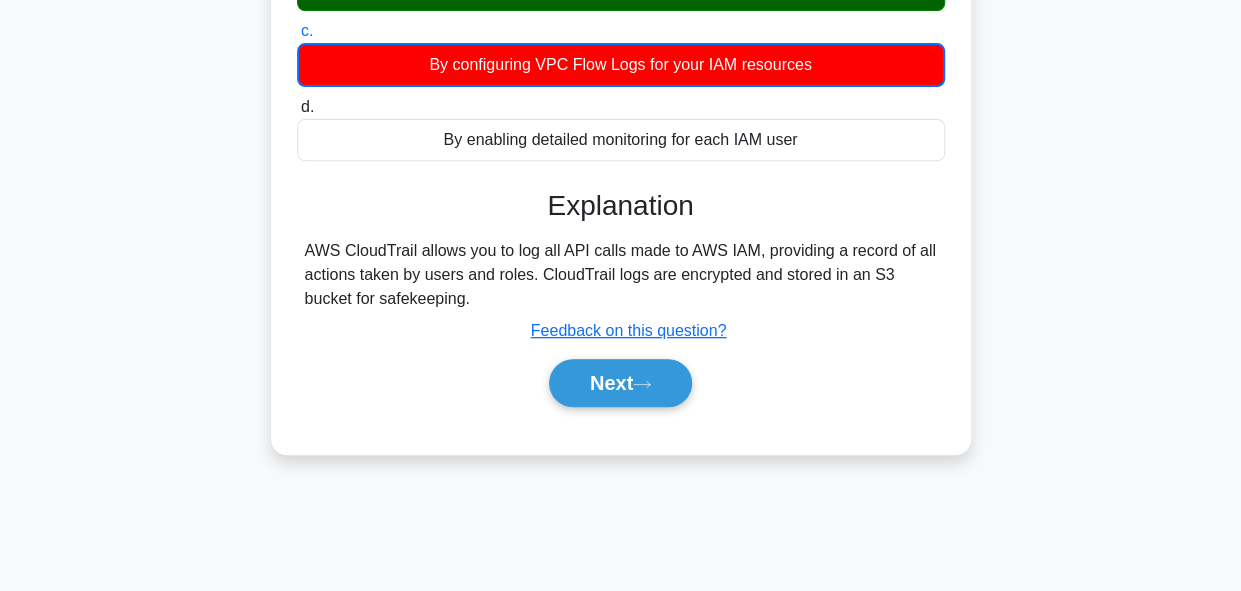 scroll, scrollTop: 342, scrollLeft: 0, axis: vertical 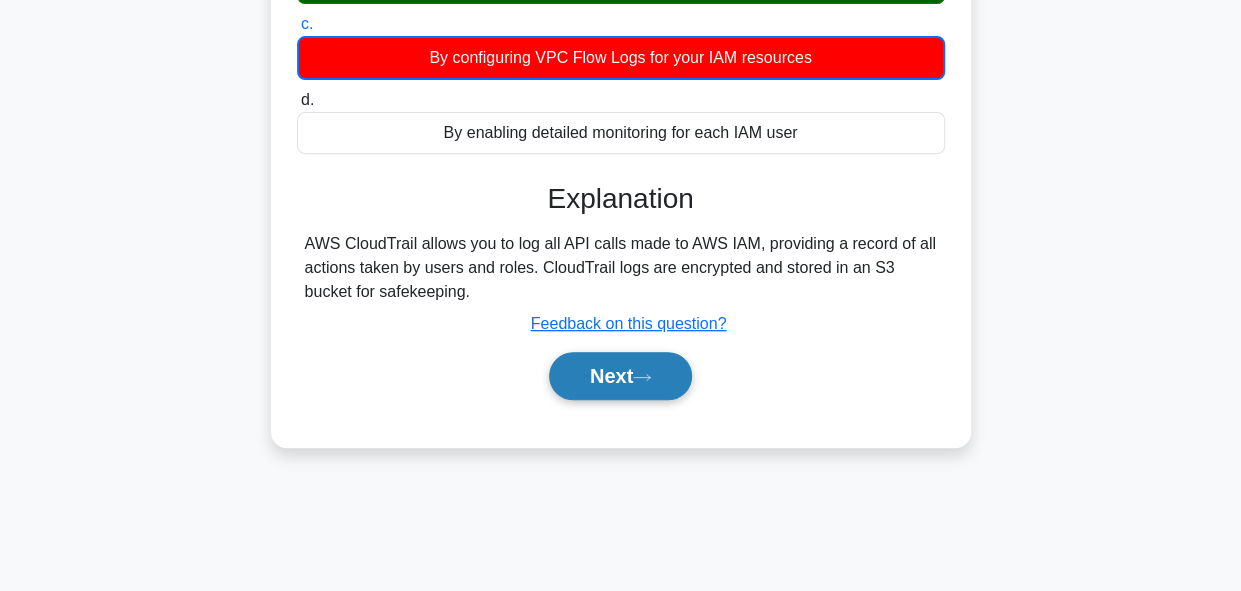 click on "Next" at bounding box center [620, 376] 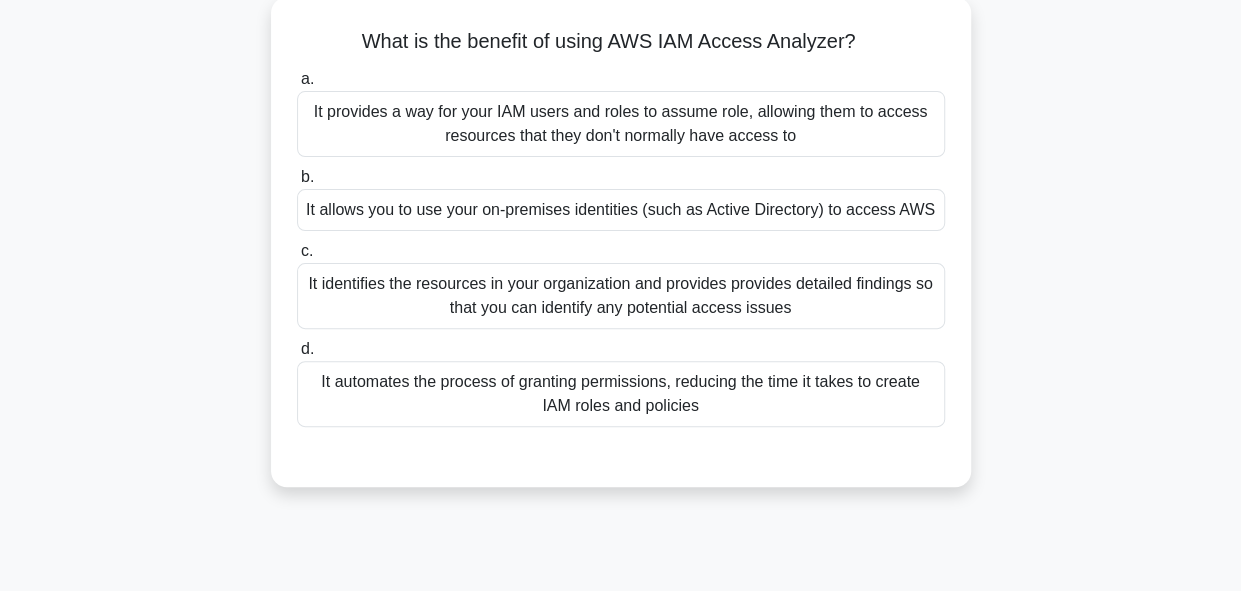 scroll, scrollTop: 140, scrollLeft: 0, axis: vertical 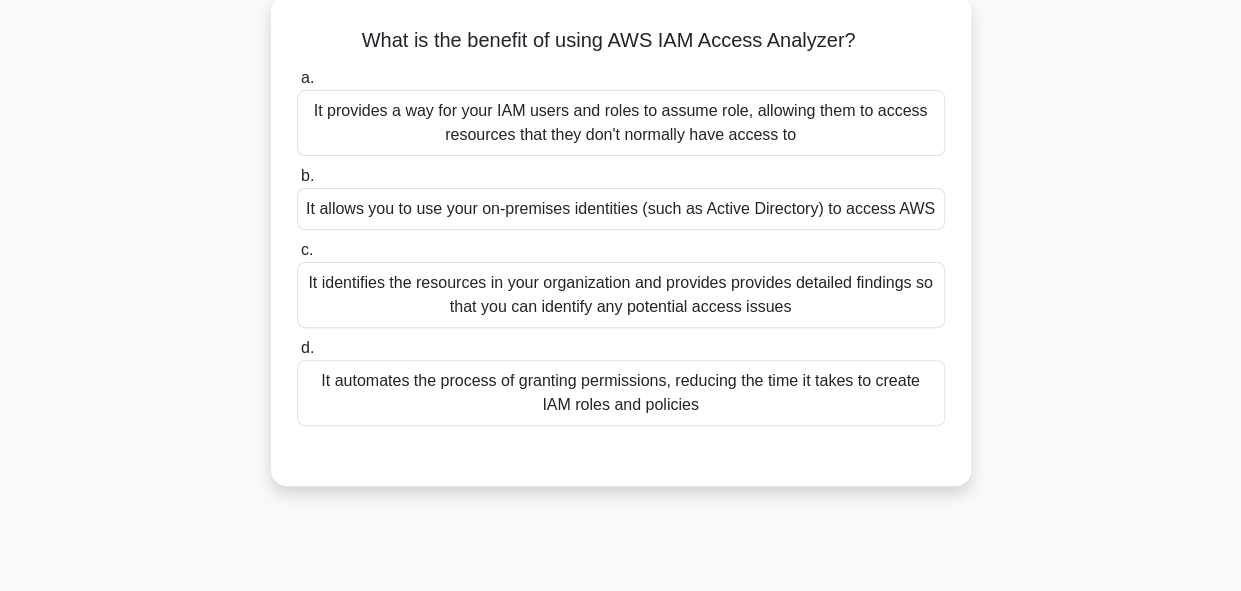 click on "It automates the process of granting permissions, reducing the time it takes to create IAM roles and policies" at bounding box center (621, 393) 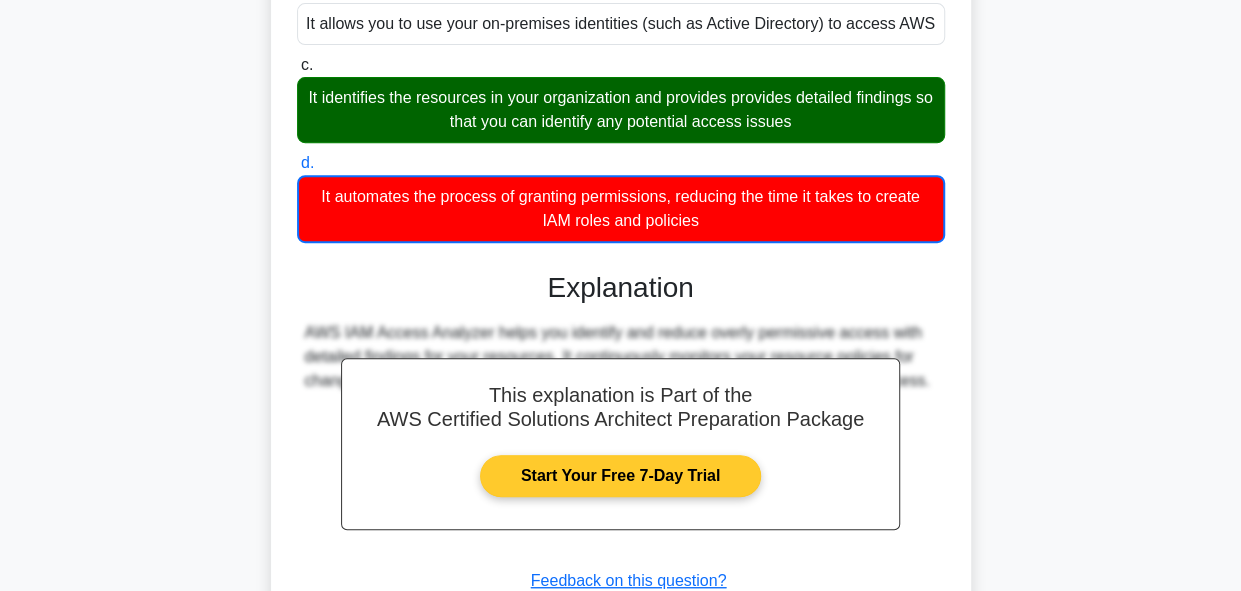 scroll, scrollTop: 489, scrollLeft: 0, axis: vertical 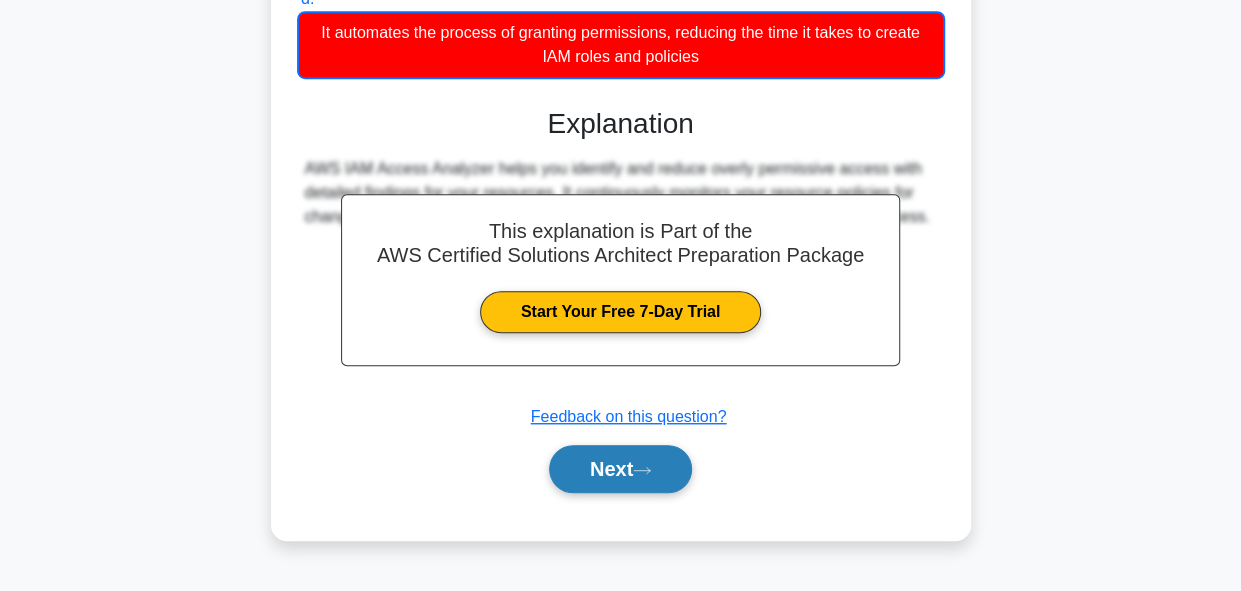 click on "Next" at bounding box center [620, 469] 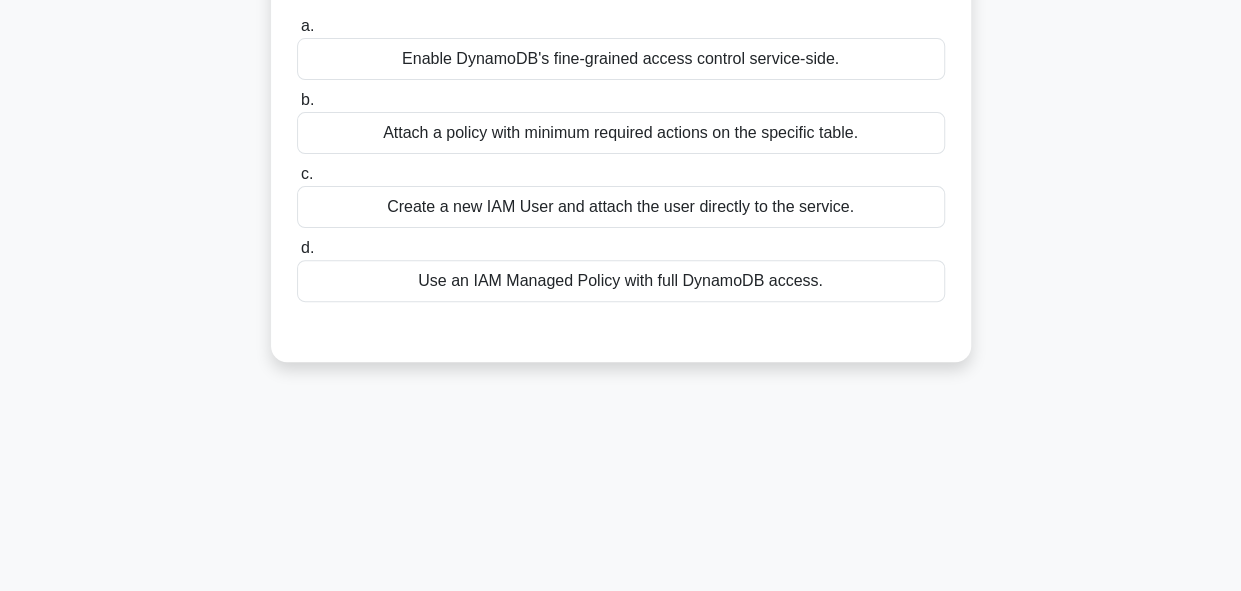 scroll, scrollTop: 0, scrollLeft: 0, axis: both 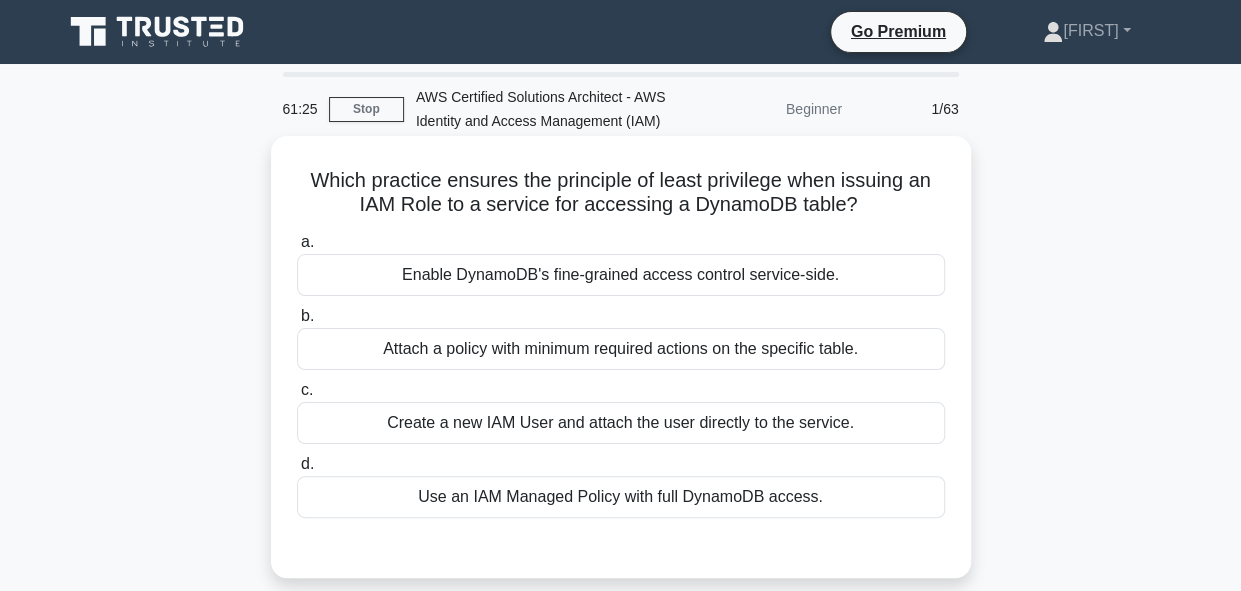 click on "Attach a policy with minimum required actions on the specific table." at bounding box center [621, 349] 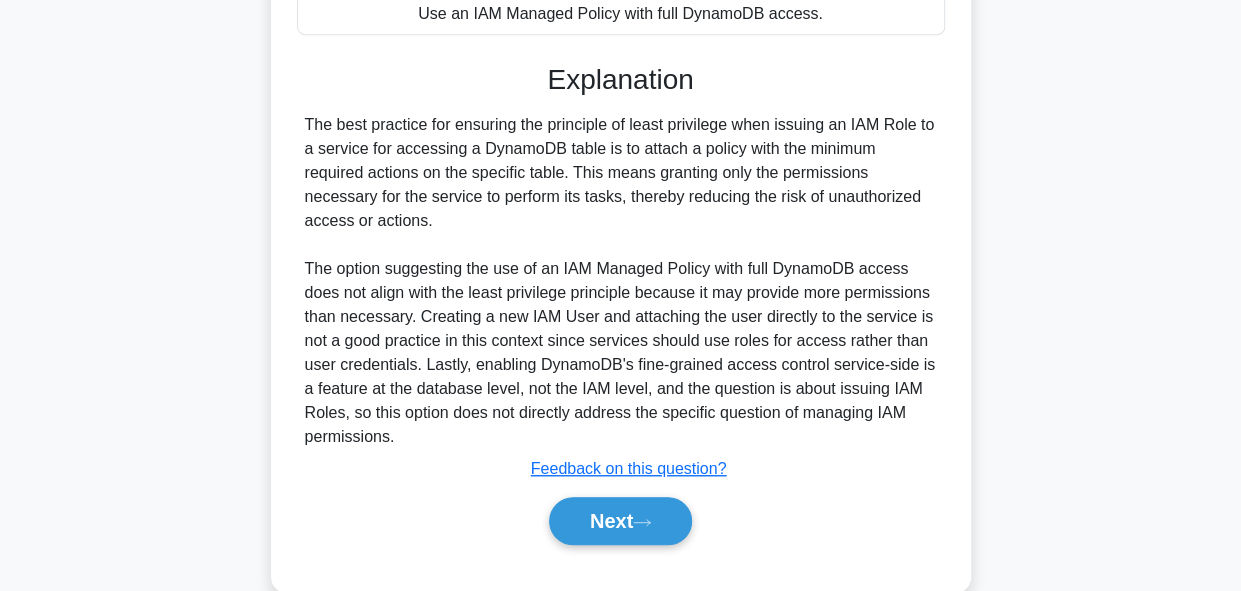 scroll, scrollTop: 495, scrollLeft: 0, axis: vertical 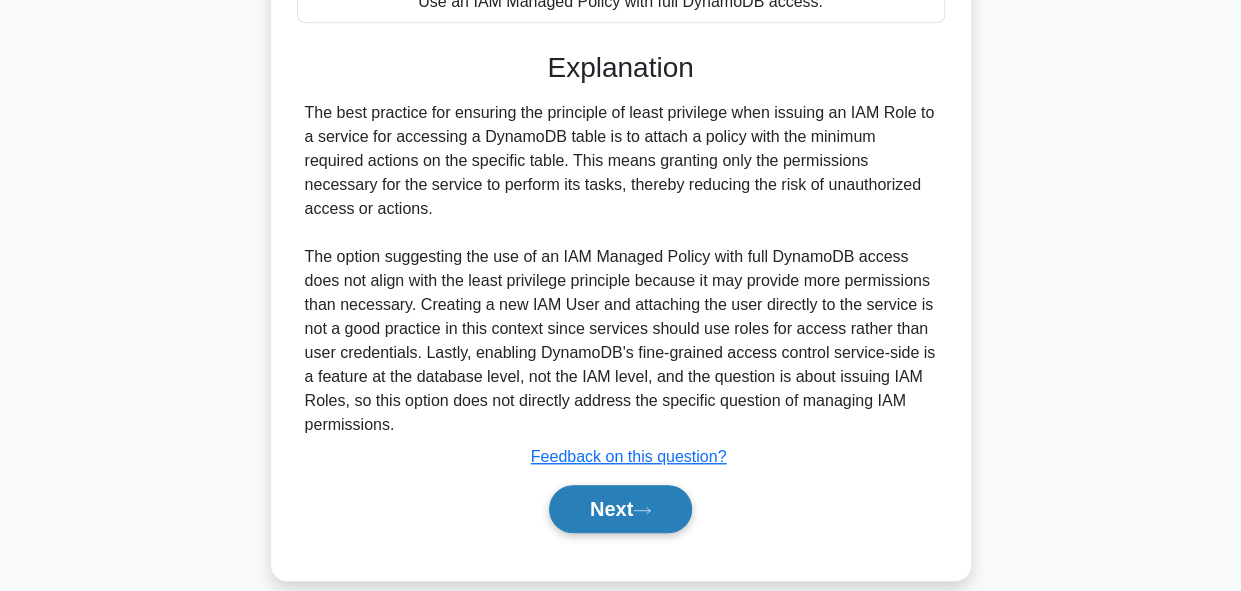 click on "Next" at bounding box center (620, 509) 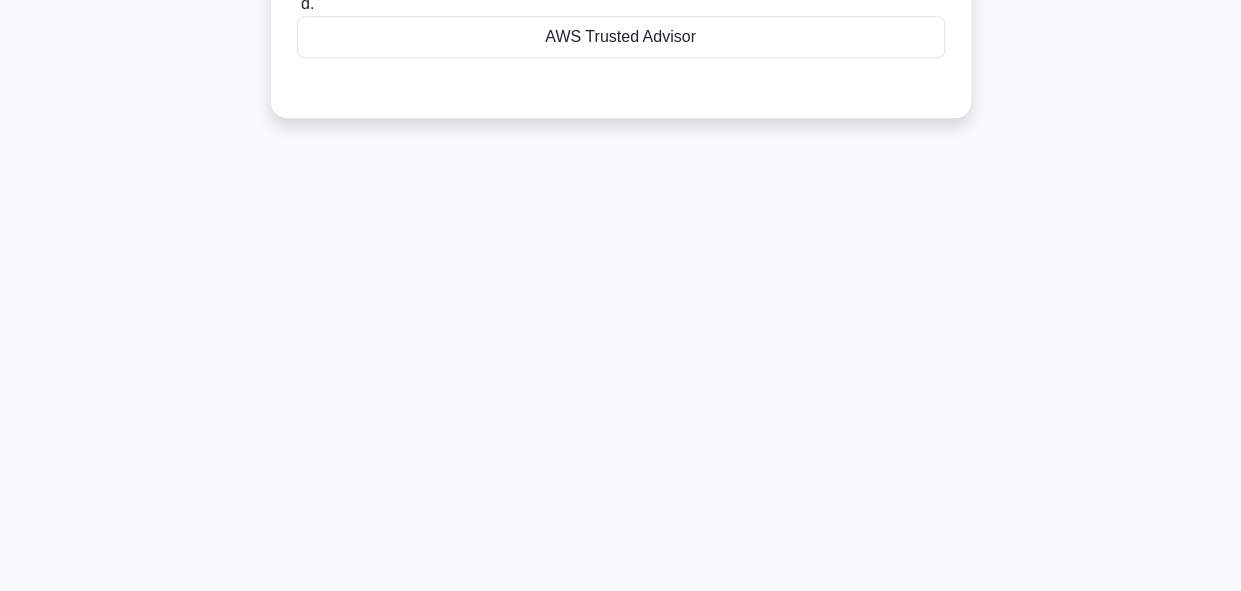 click on "61:21
Stop
AWS Certified Solutions Architect  - AWS Identity and Access Management (IAM)
Beginner
2/63
An organization needs to review the IAM policies of an S3 bucket to ensure security compliance. Which AWS service can provide the analysis?
.spinner_0XTQ{transform-origin:center;animation:spinner_y6GP .75s linear infinite}@keyframes spinner_y6GP{100%{transform:rotate(360deg)}}
a.
b. c. d." at bounding box center (621, 83) 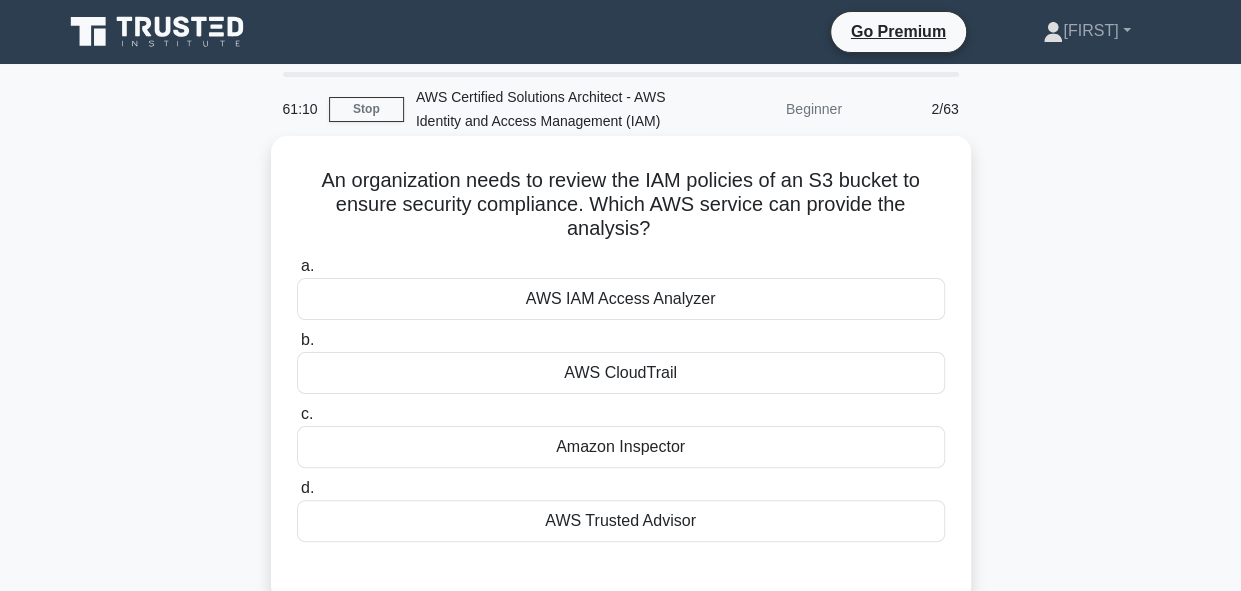 click on "AWS IAM Access Analyzer" at bounding box center [621, 299] 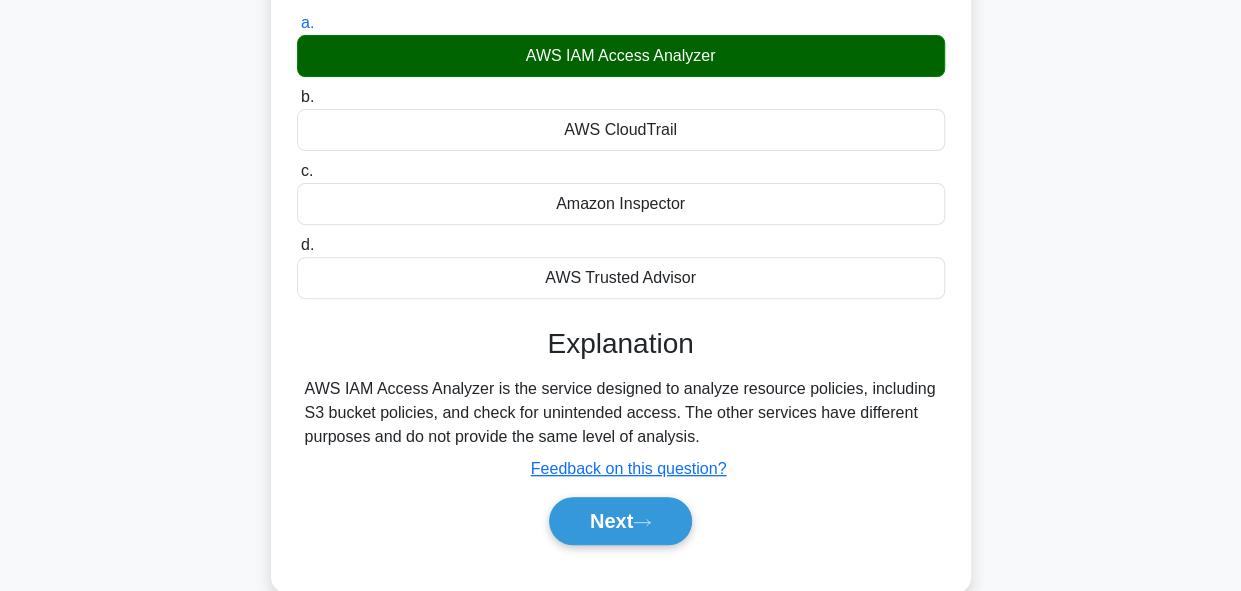 scroll, scrollTop: 244, scrollLeft: 0, axis: vertical 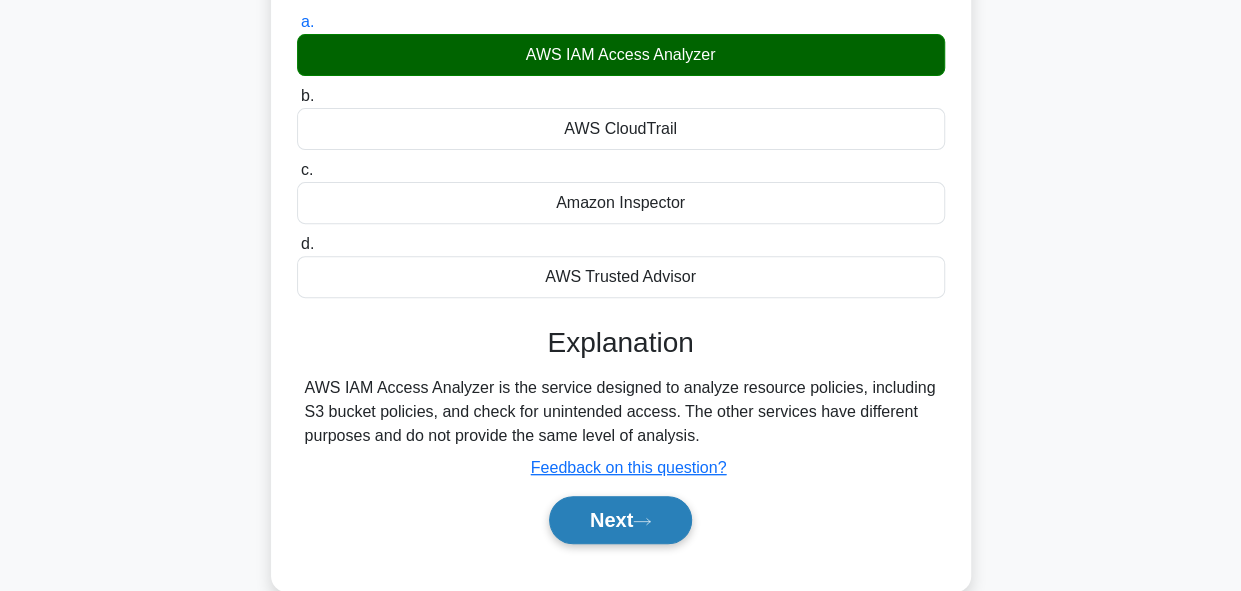 click on "Next" at bounding box center (620, 520) 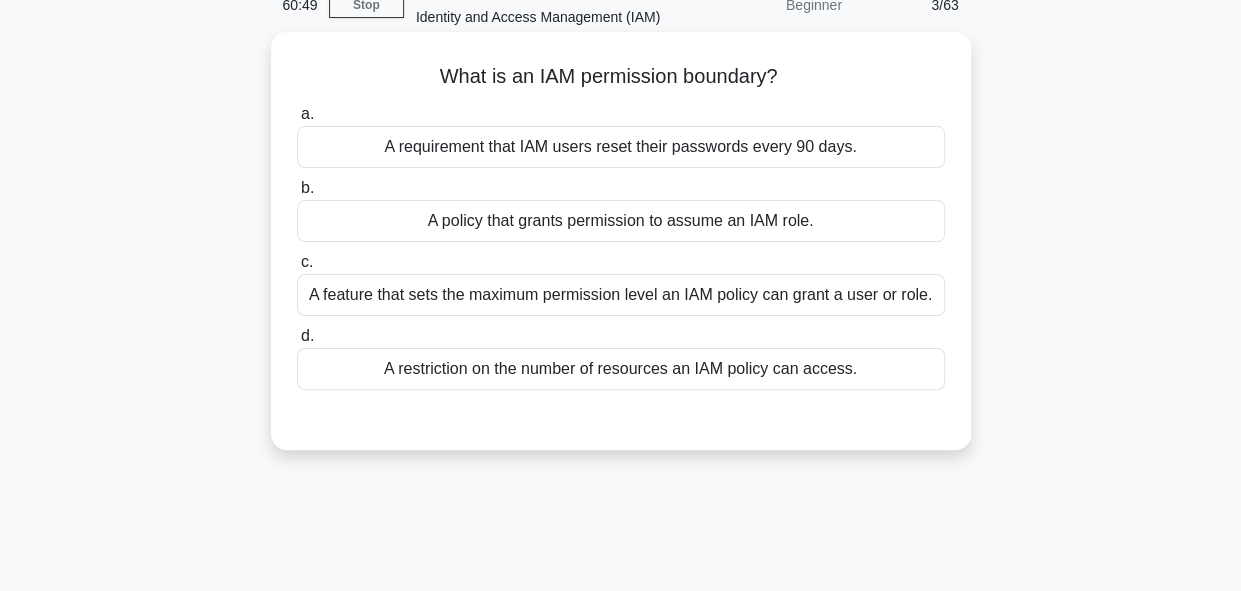 scroll, scrollTop: 105, scrollLeft: 0, axis: vertical 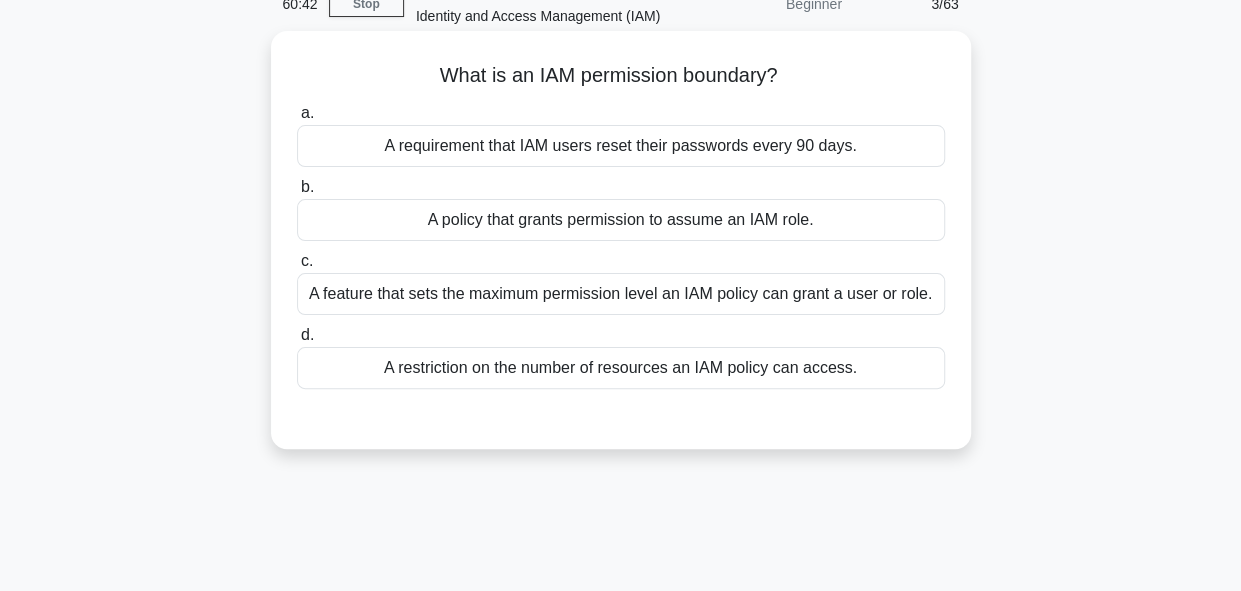click on "A requirement that IAM users reset their passwords every 90 days." at bounding box center (621, 146) 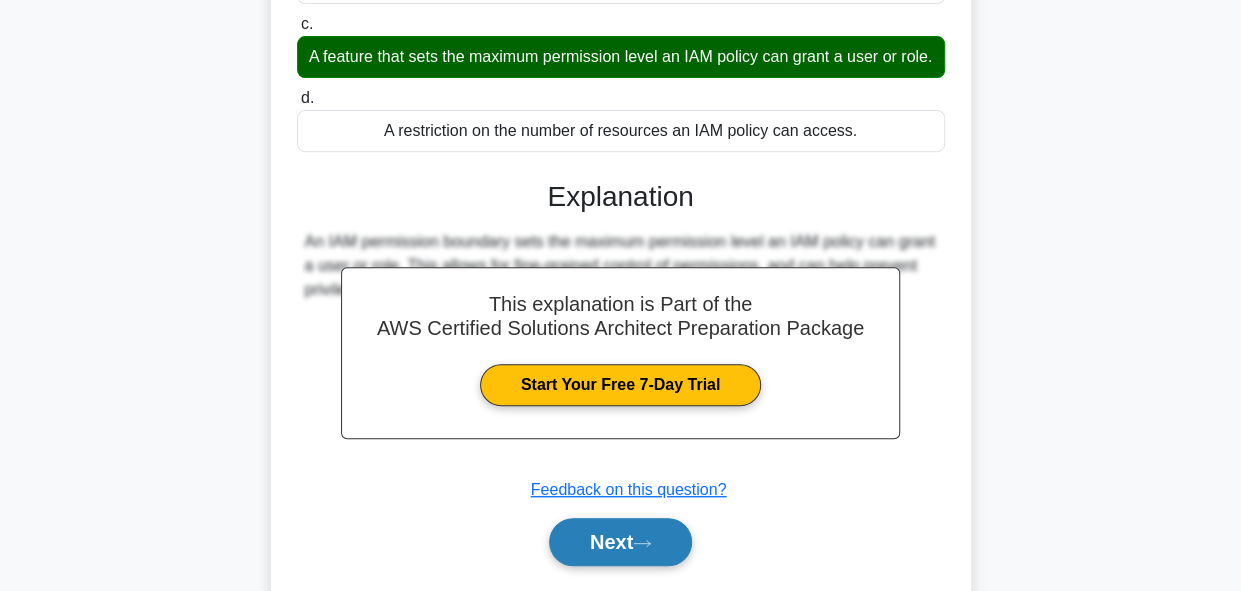 scroll, scrollTop: 489, scrollLeft: 0, axis: vertical 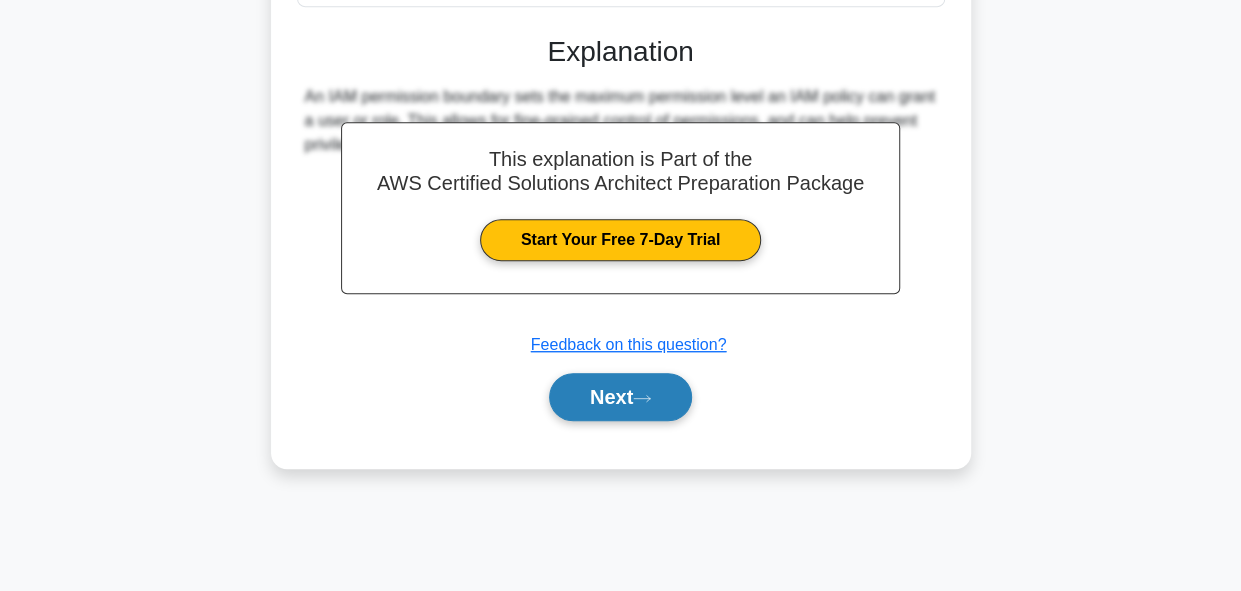 click on "Next" at bounding box center [620, 397] 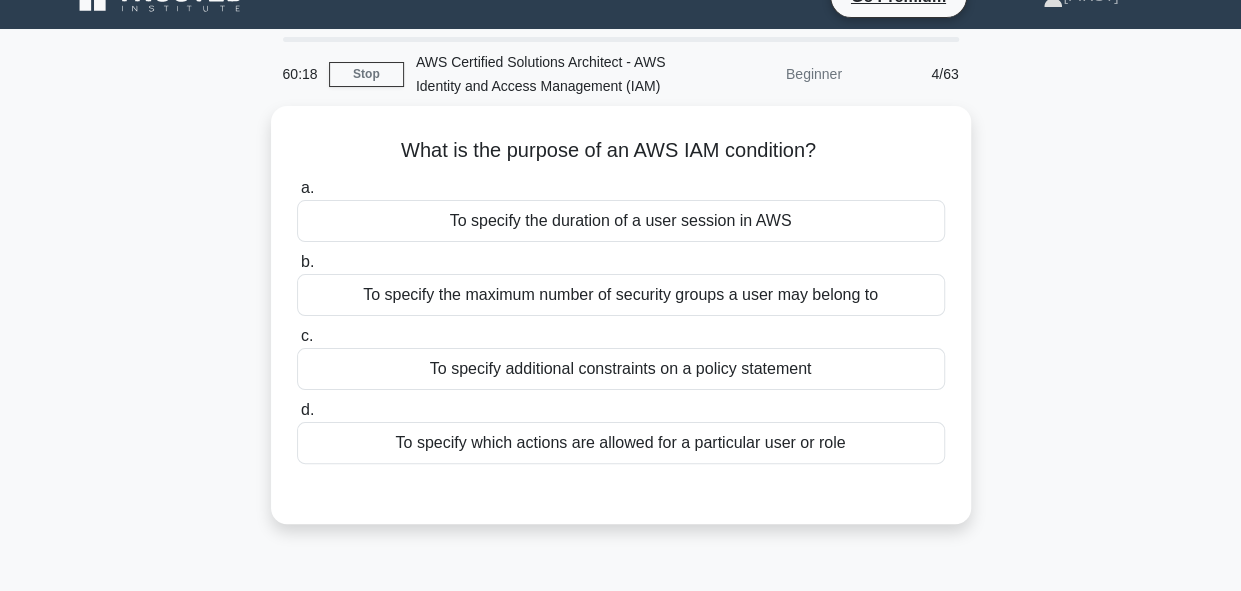 scroll, scrollTop: 0, scrollLeft: 0, axis: both 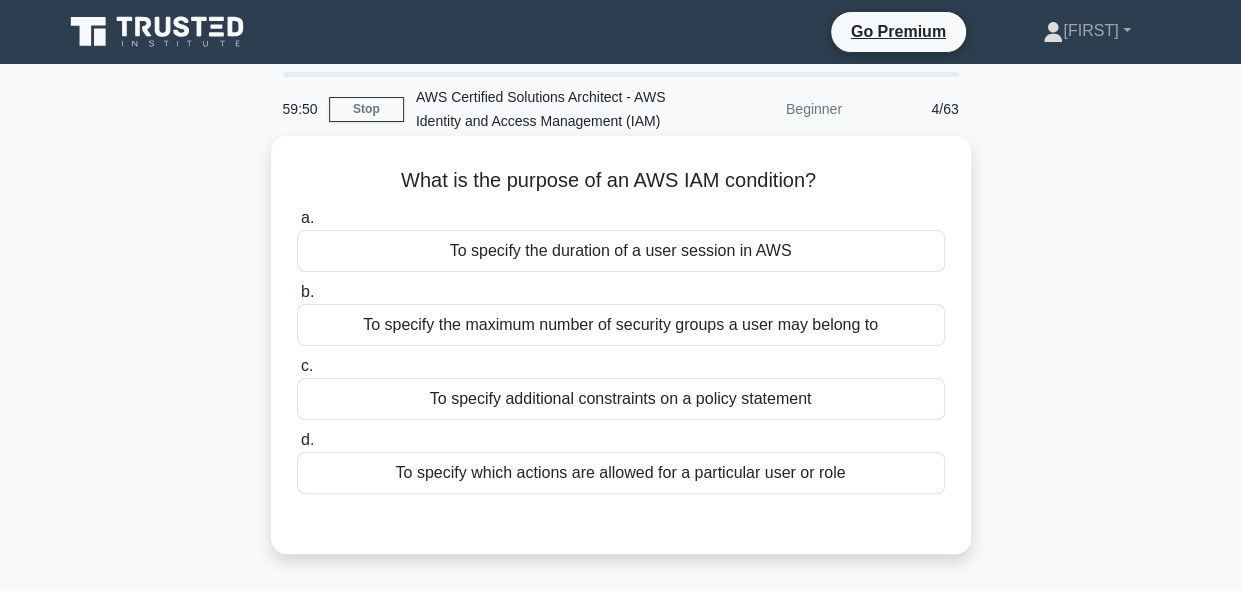 click on "To specify which actions are allowed for a particular user or role" at bounding box center (621, 473) 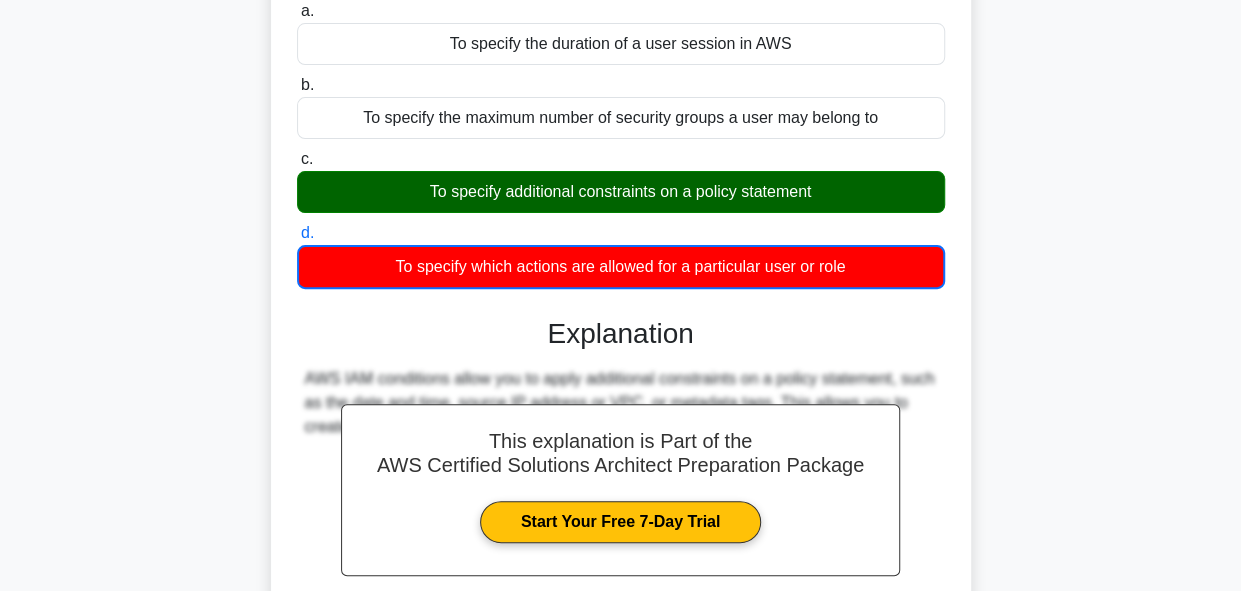 scroll, scrollTop: 449, scrollLeft: 0, axis: vertical 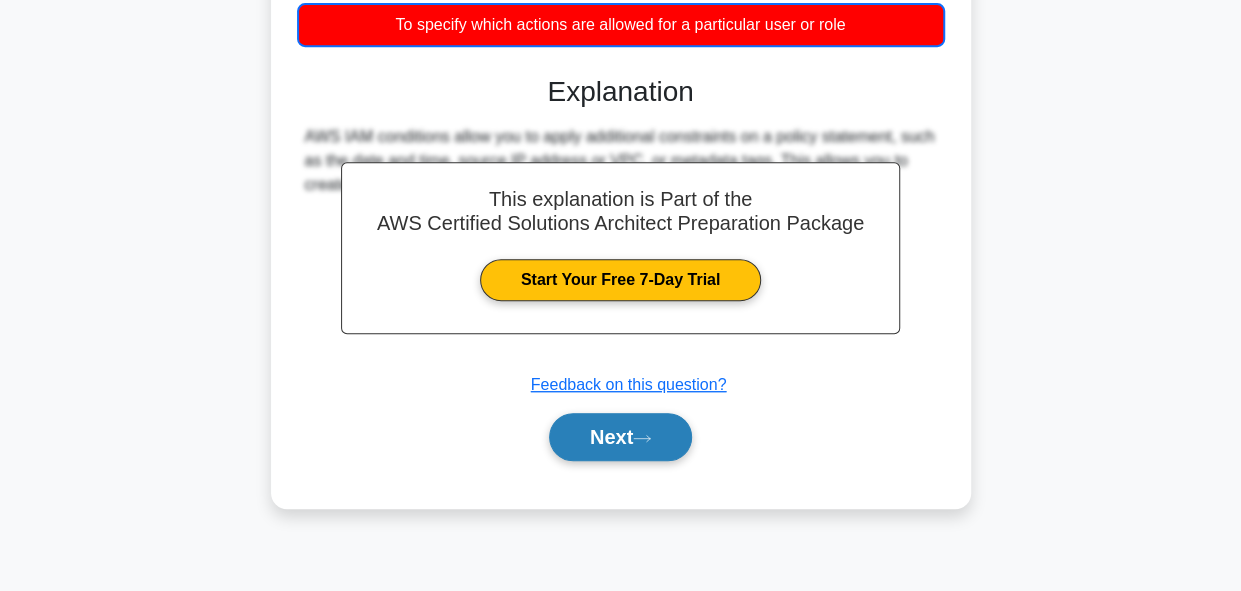 click on "Next" at bounding box center (620, 437) 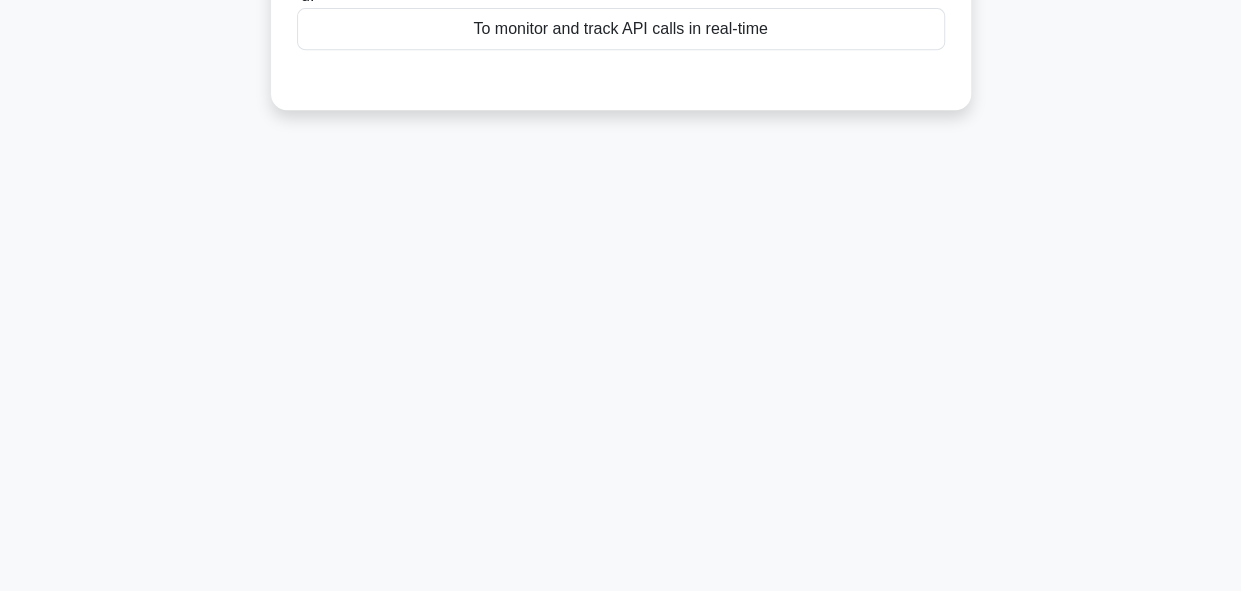 scroll, scrollTop: 0, scrollLeft: 0, axis: both 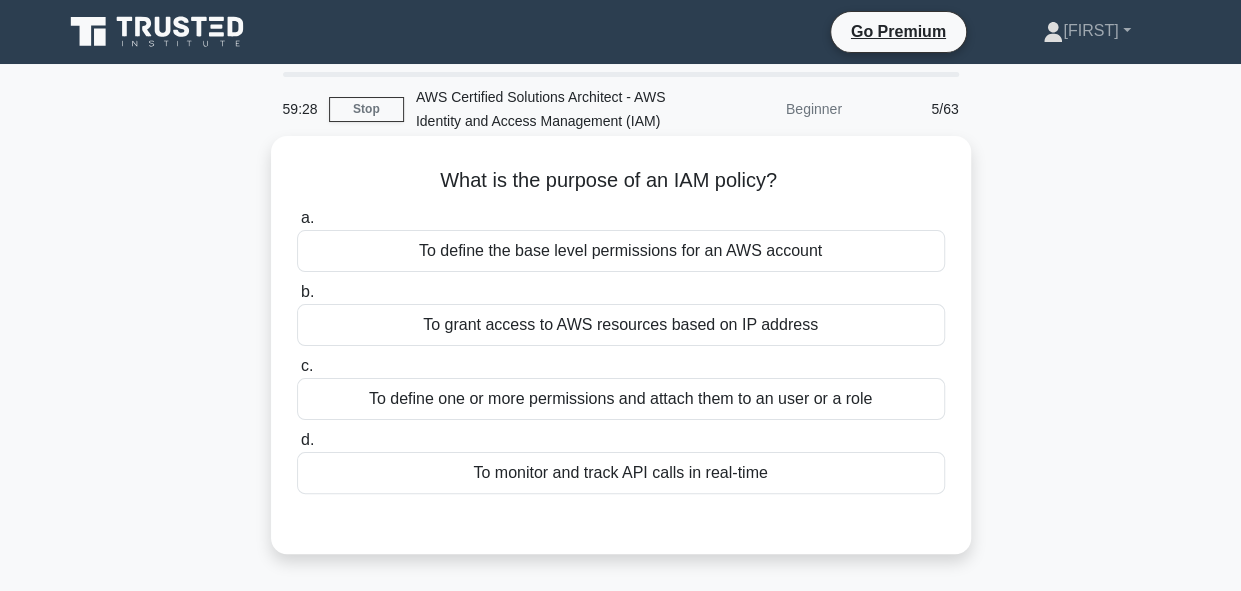 click on "To monitor and track API calls in real-time" at bounding box center [621, 473] 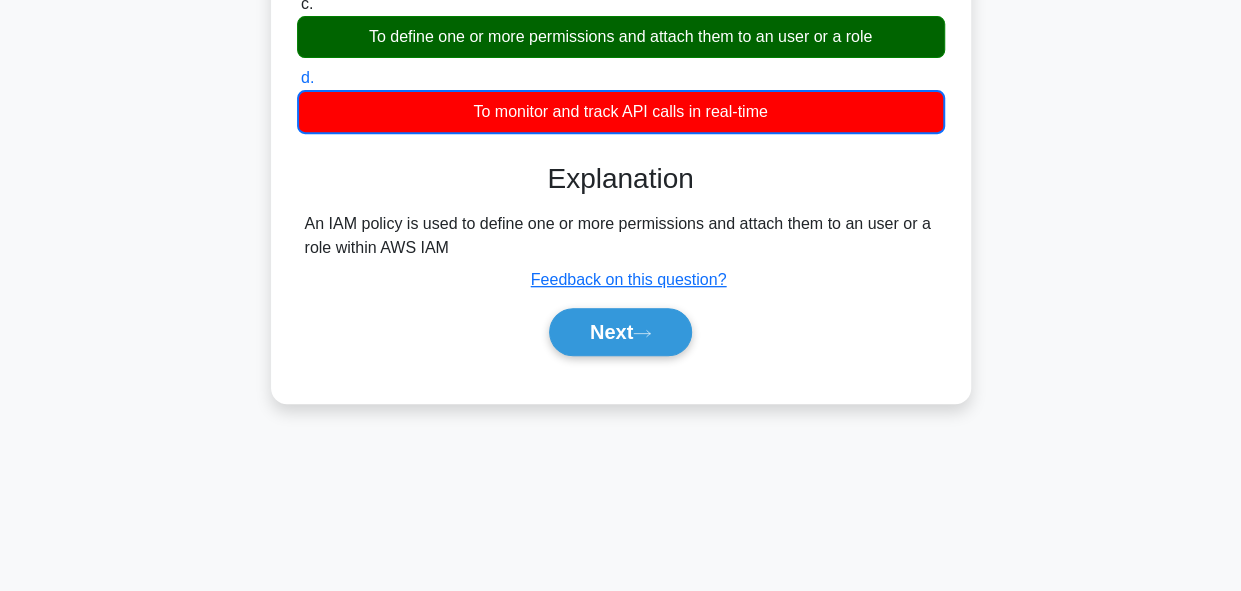 scroll, scrollTop: 489, scrollLeft: 0, axis: vertical 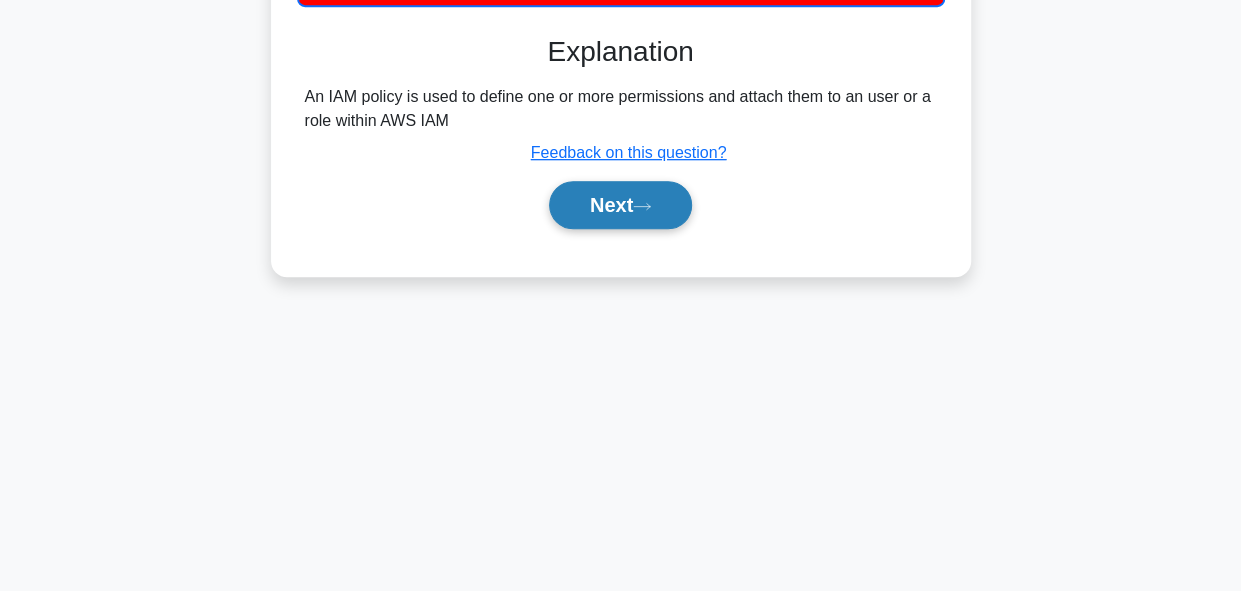 click on "Next" at bounding box center (620, 205) 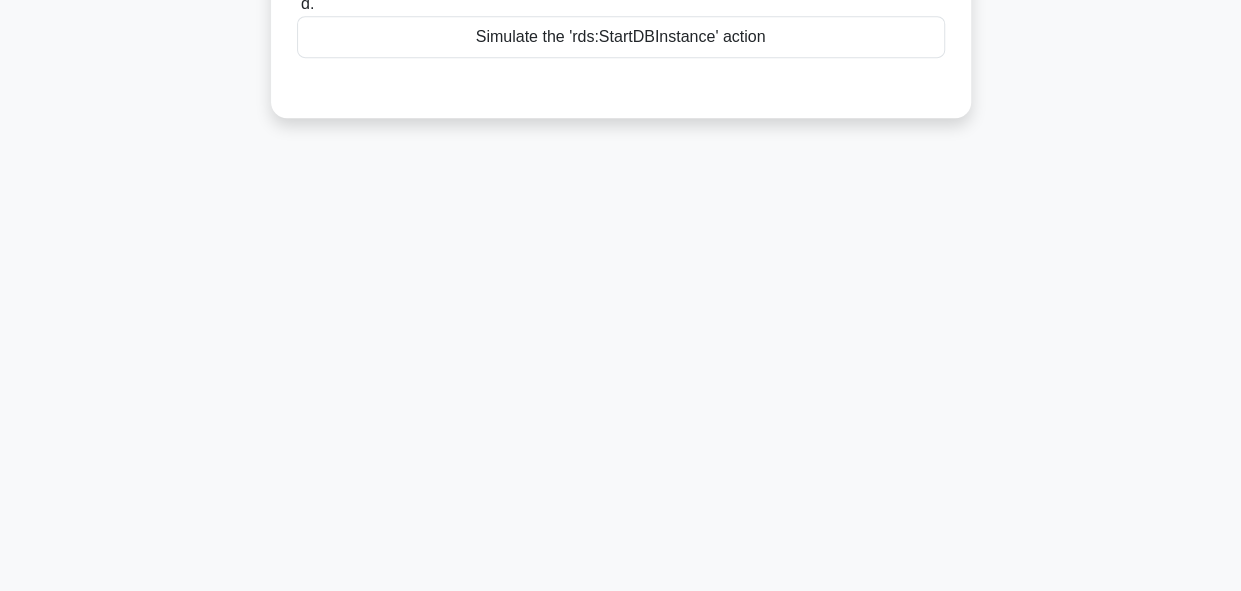 scroll, scrollTop: 0, scrollLeft: 0, axis: both 